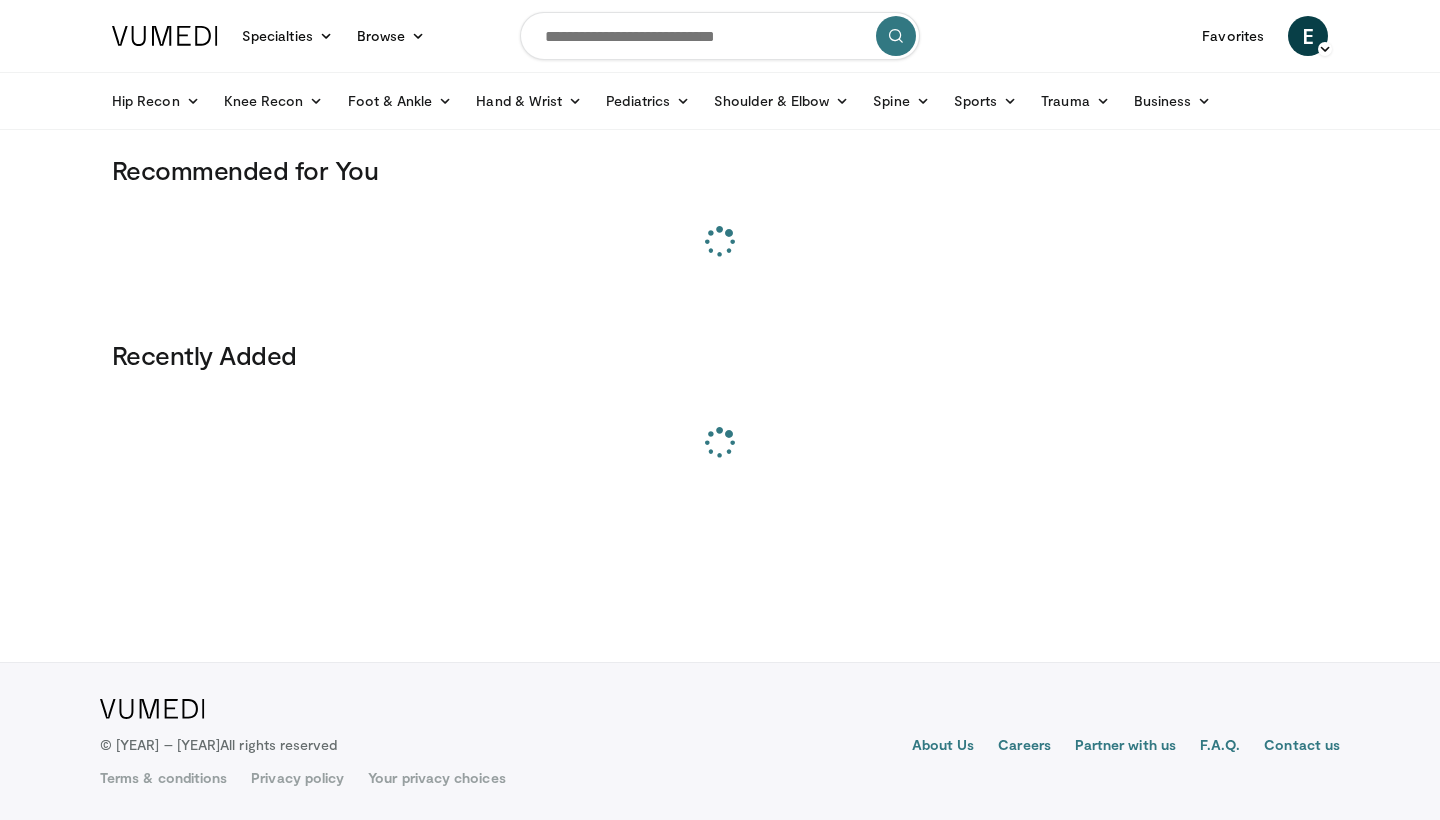 scroll, scrollTop: 0, scrollLeft: 0, axis: both 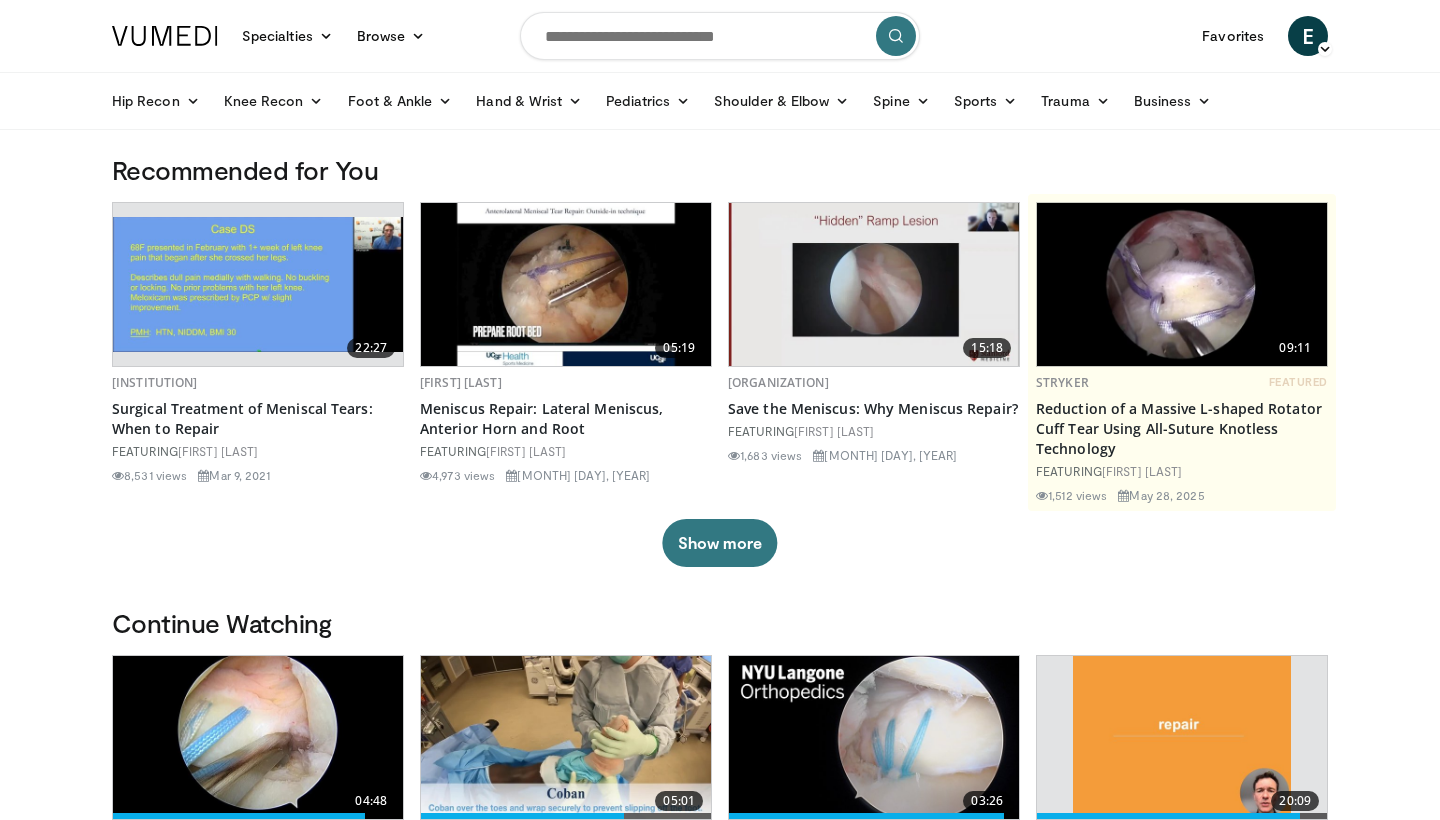 click at bounding box center (720, 36) 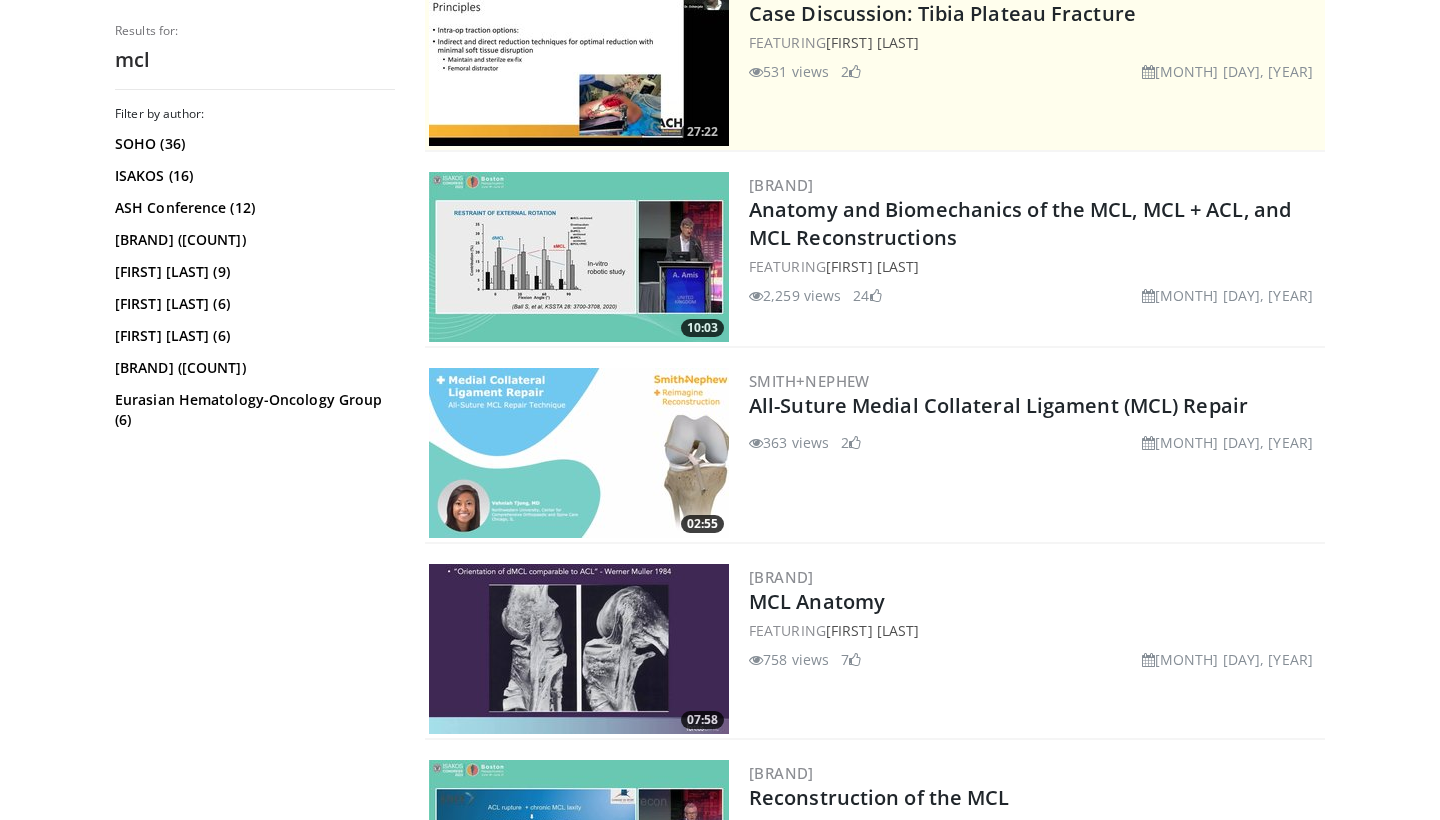 scroll, scrollTop: 447, scrollLeft: 0, axis: vertical 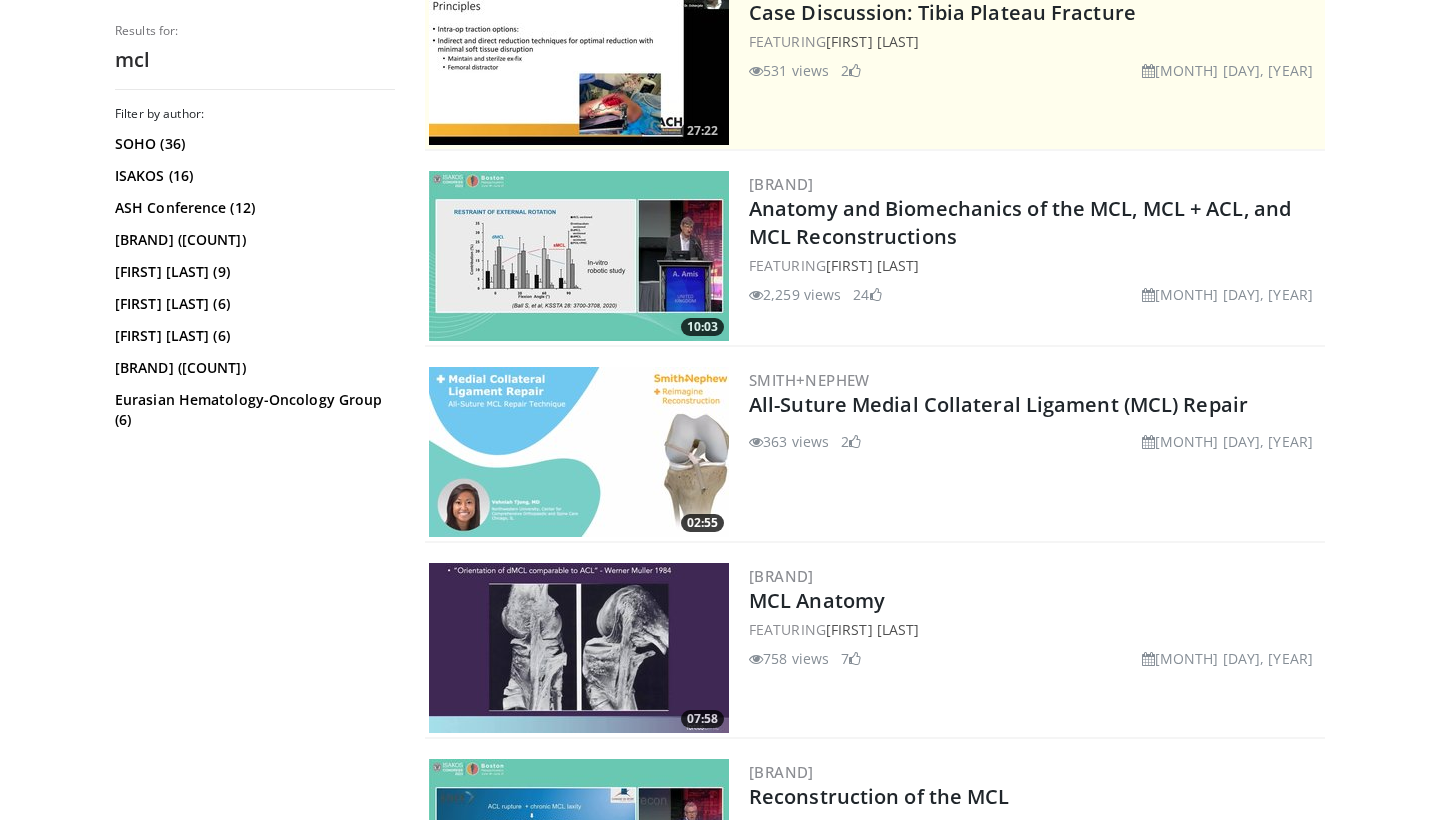 click at bounding box center (579, 452) 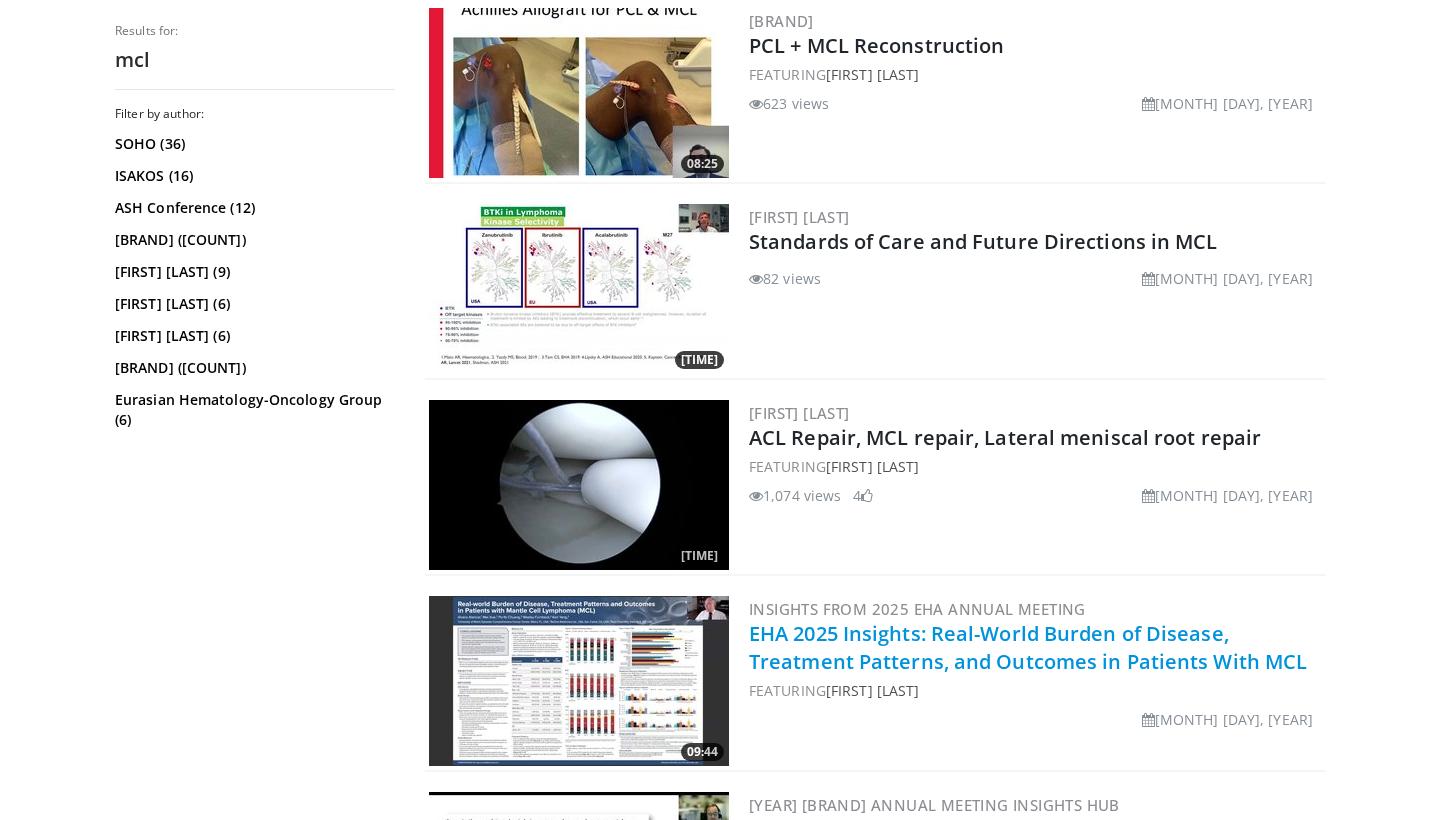 scroll, scrollTop: 3551, scrollLeft: 0, axis: vertical 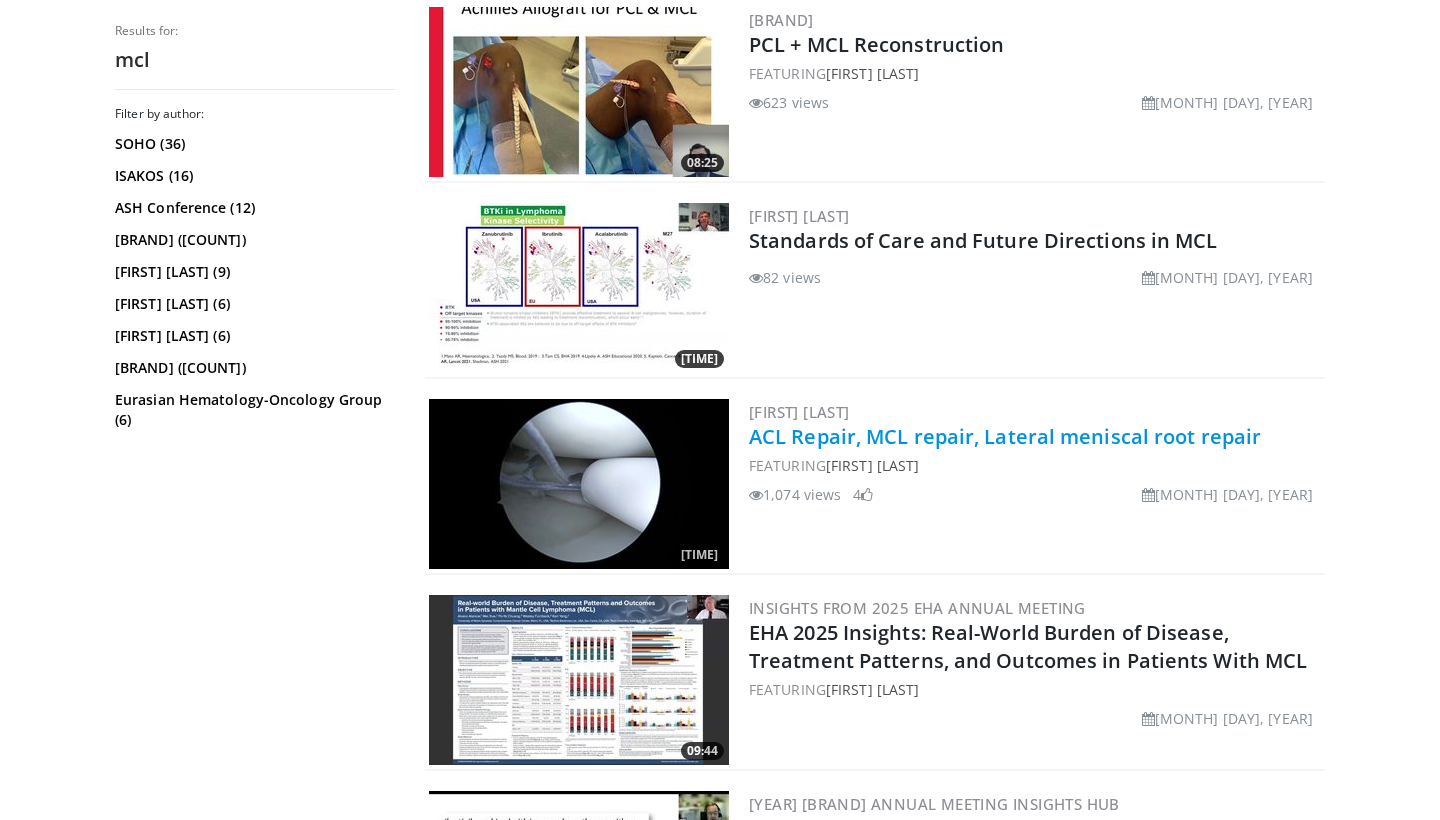 click on "ACL Repair, MCL repair, Lateral meniscal root repair" at bounding box center (1005, 436) 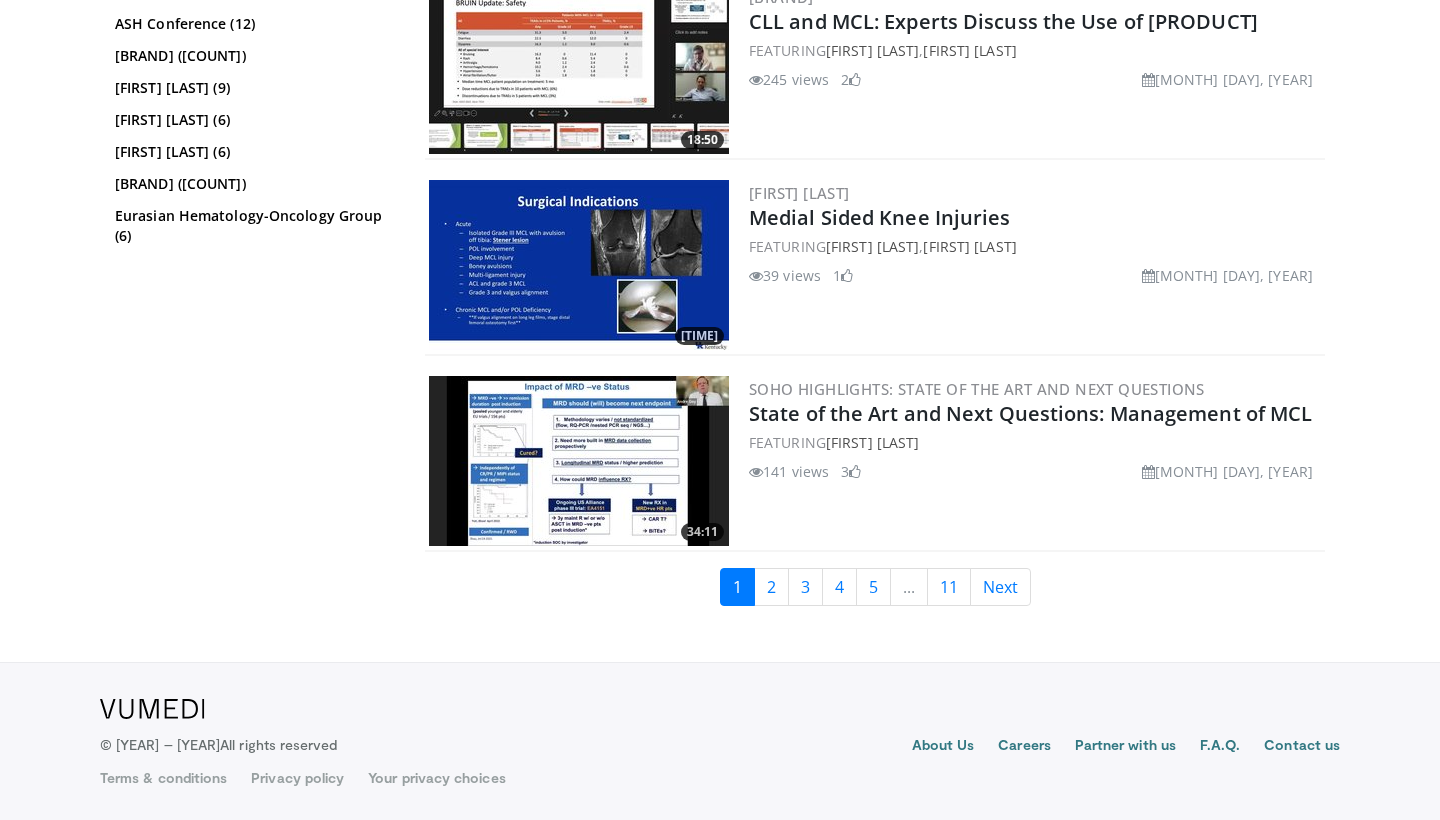 scroll, scrollTop: 4750, scrollLeft: 0, axis: vertical 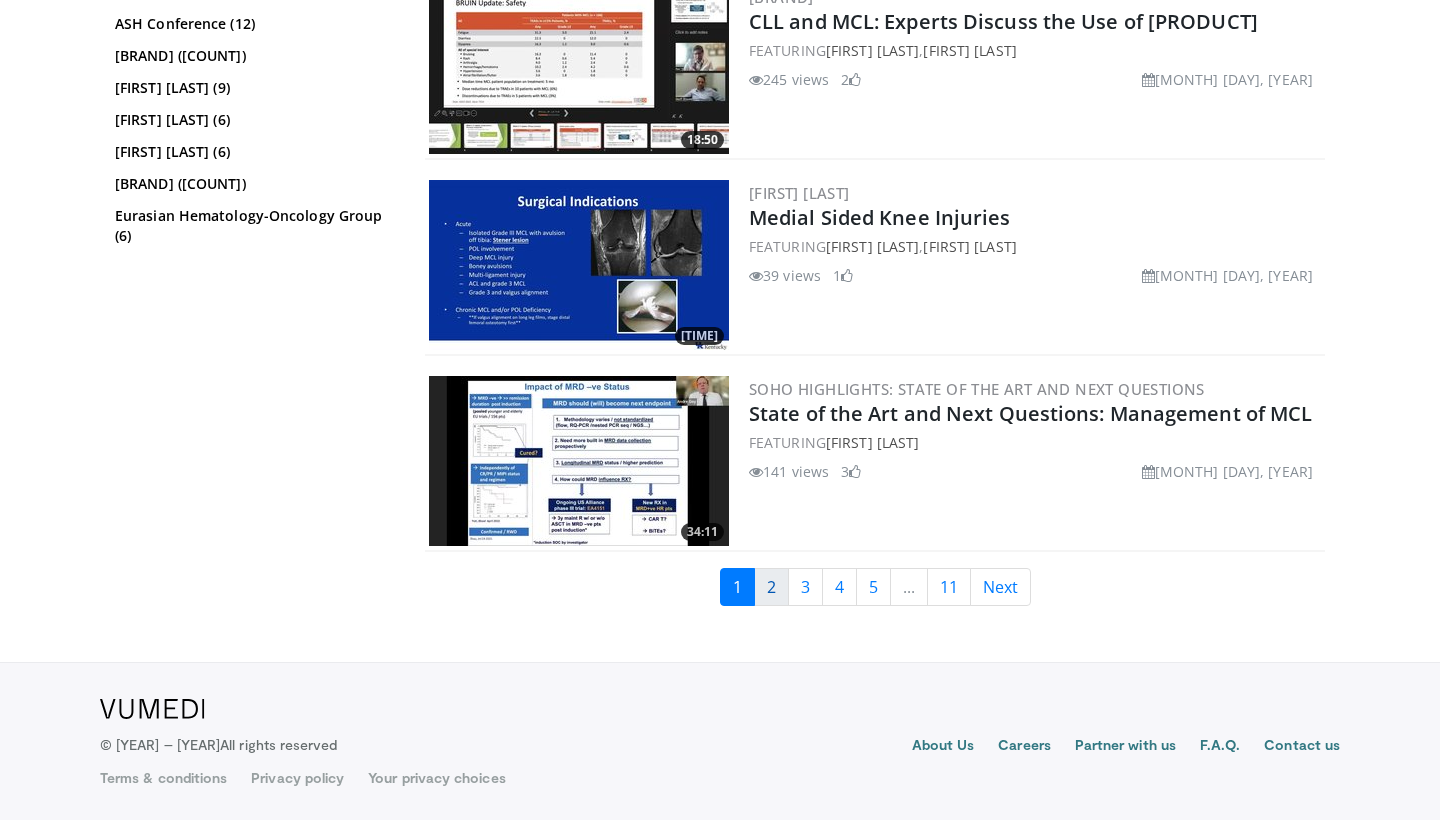 click on "2" at bounding box center (771, 587) 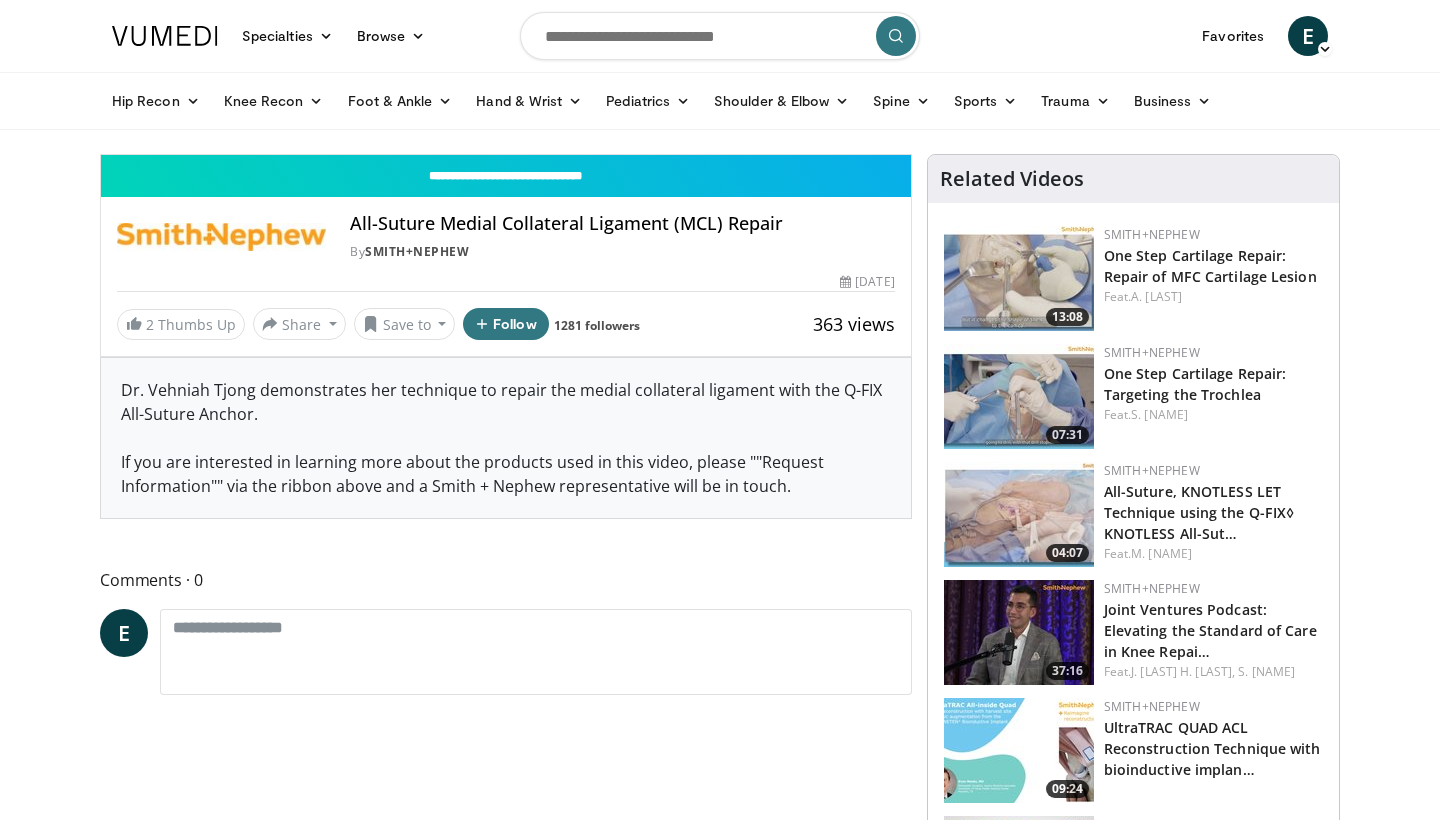 scroll, scrollTop: 0, scrollLeft: 0, axis: both 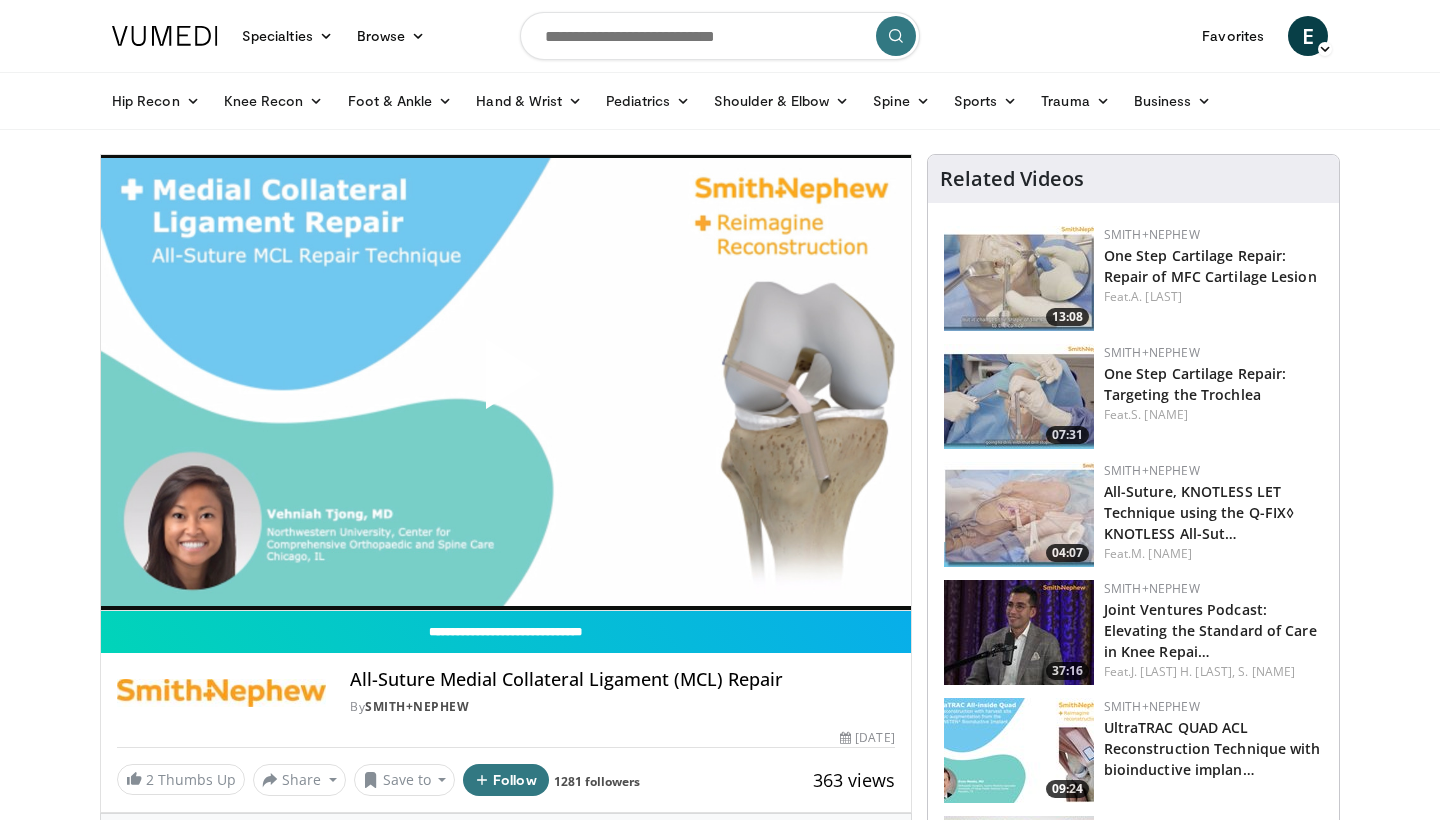 click at bounding box center [506, 382] 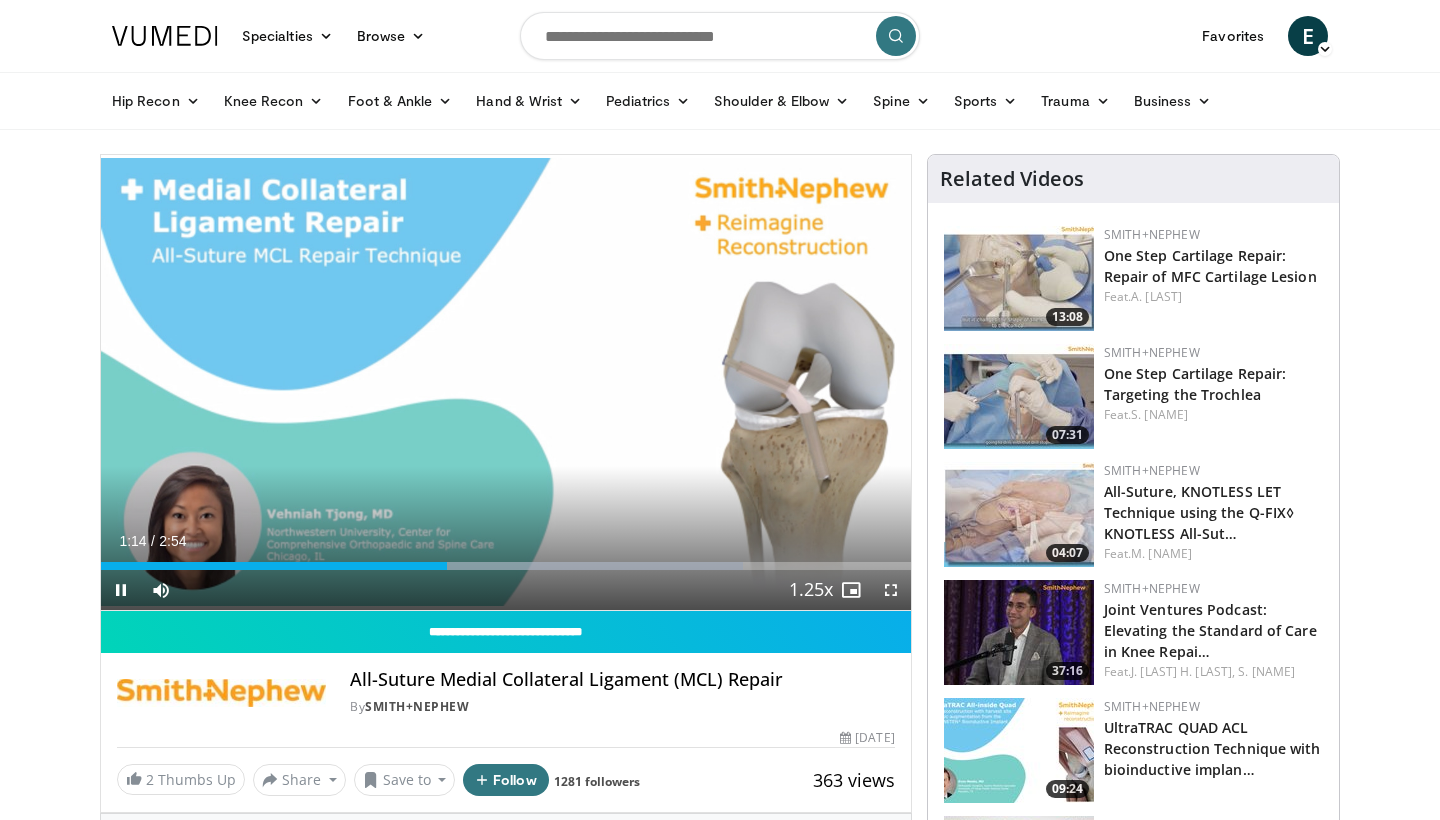 click at bounding box center [891, 590] 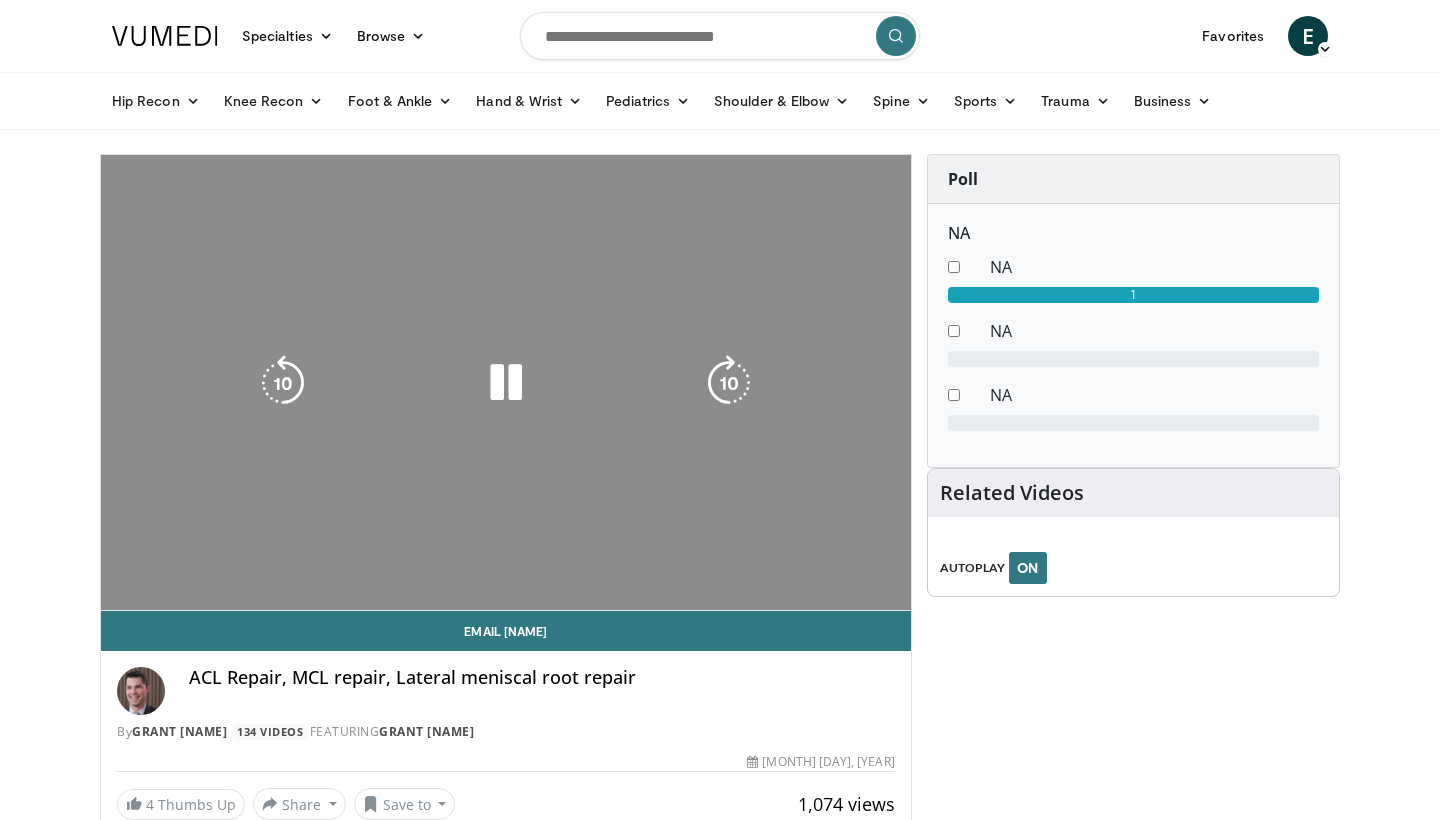 scroll, scrollTop: 0, scrollLeft: 0, axis: both 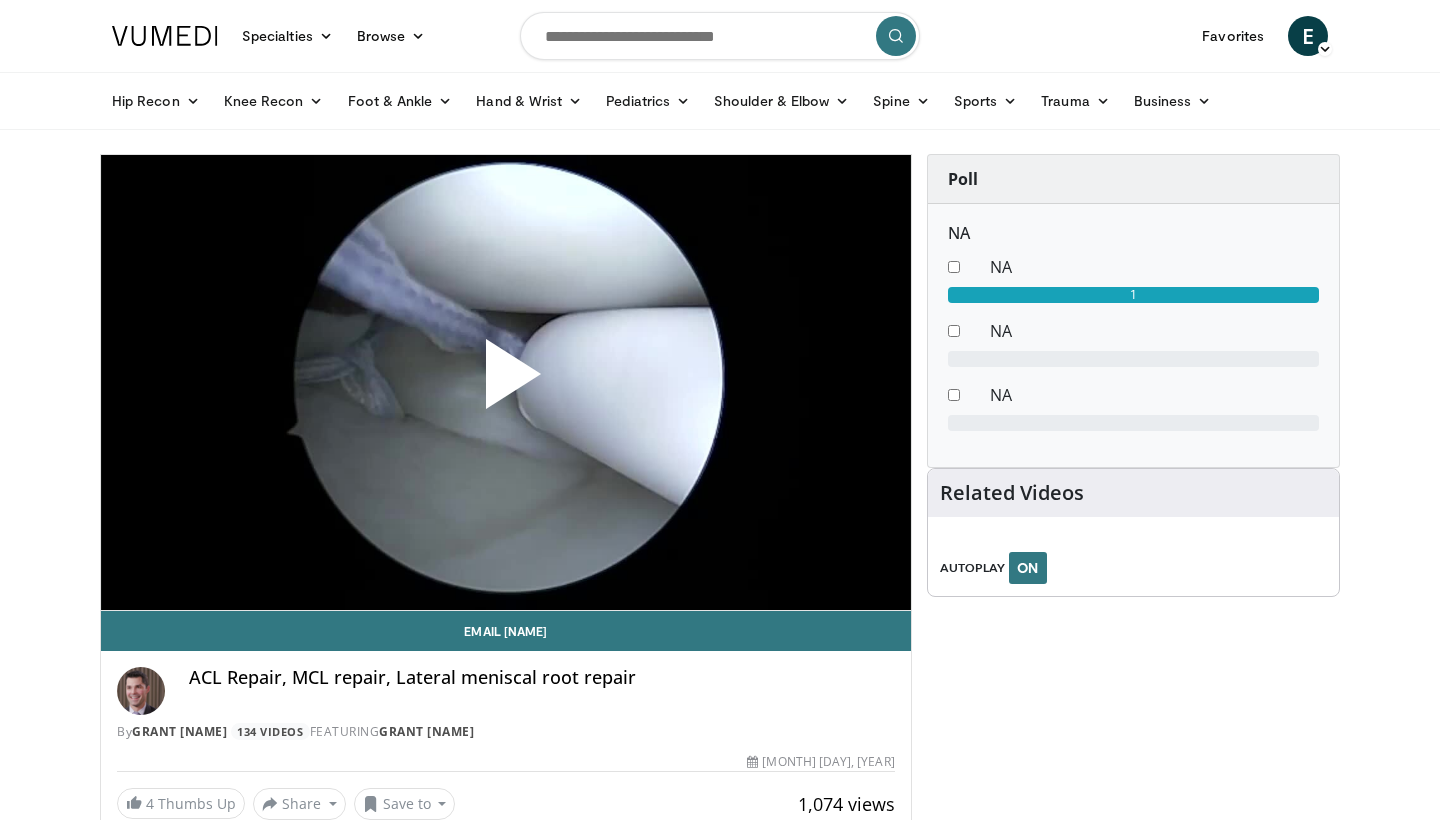 click at bounding box center (506, 382) 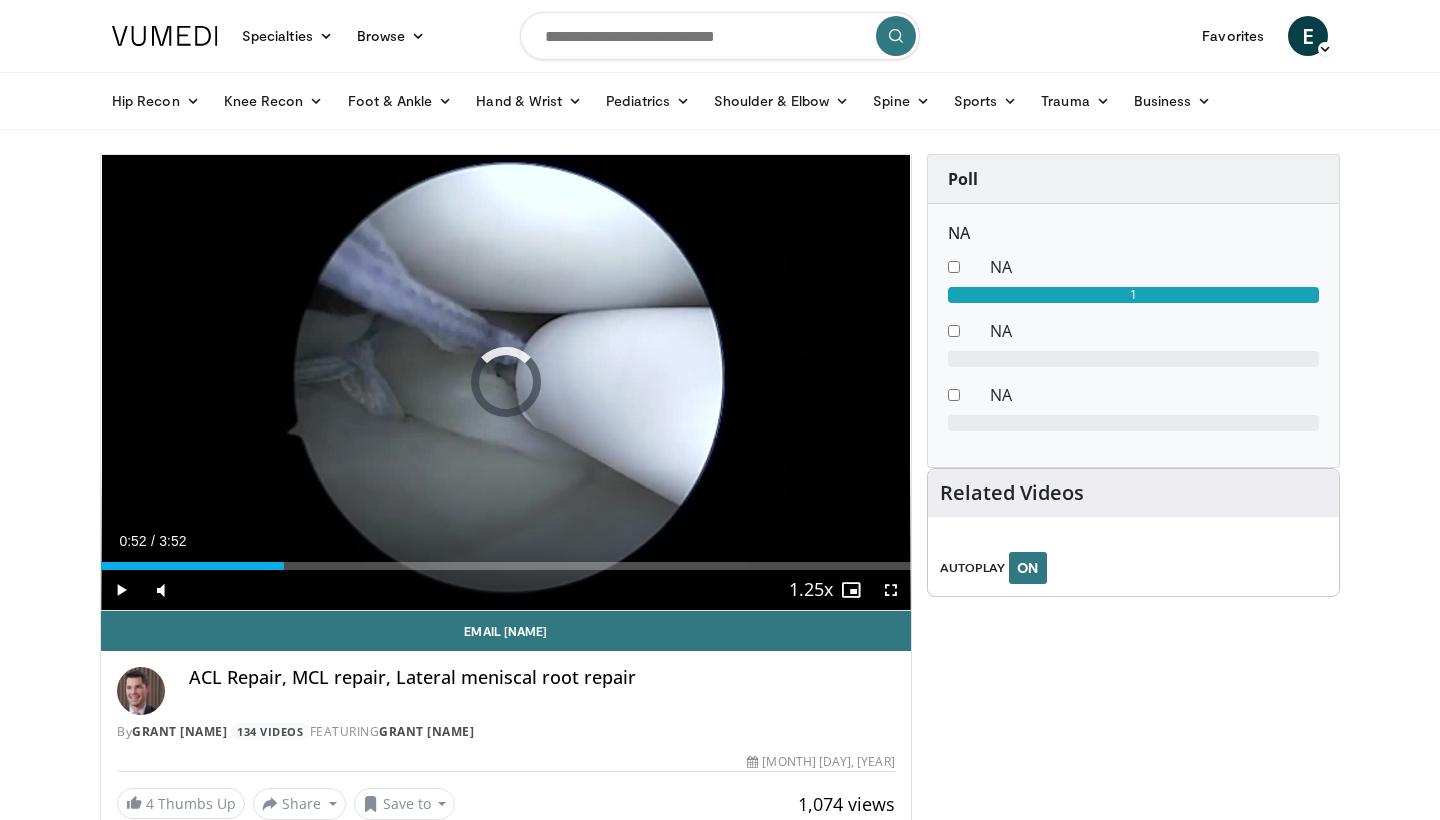 drag, startPoint x: 117, startPoint y: 568, endPoint x: 310, endPoint y: 570, distance: 193.01036 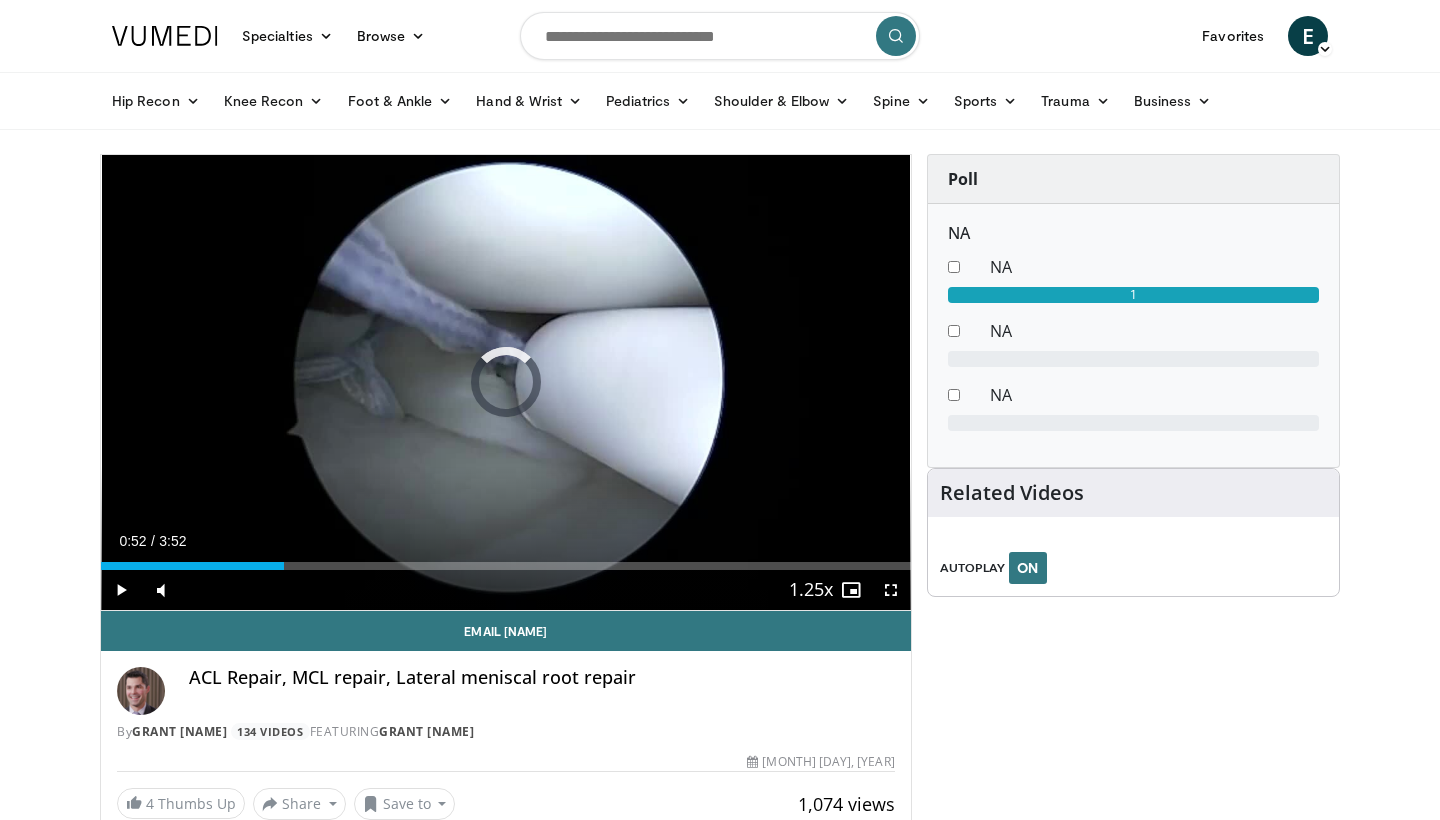 click on "Current Time  [TIME] / Duration  [TIME] Play Skip Backward Skip Forward Mute 26% Loaded : 10.53% [TIME] [TIME] Stream Type  LIVE Seek to live, currently behind live LIVE 1.25x Playback Rate 0.5x 0.75x 1x 1.25x , selected 1.5x 1.75x 2x Chapters Chapters Descriptions descriptions off , selected Captions captions off , selected Audio Track en (Main) , selected Fullscreen Enable picture-in-picture mode" at bounding box center (506, 590) 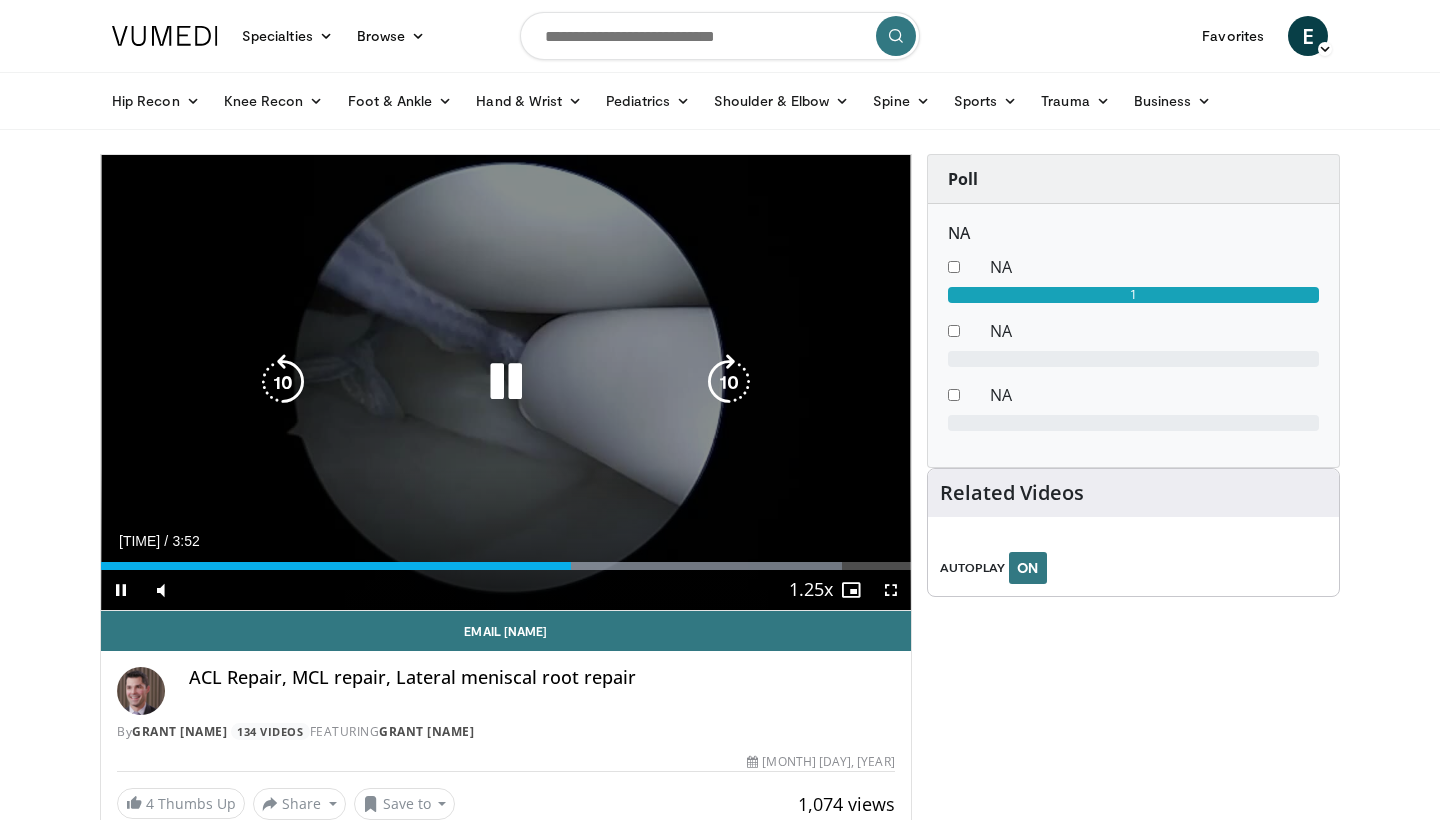 click at bounding box center [729, 382] 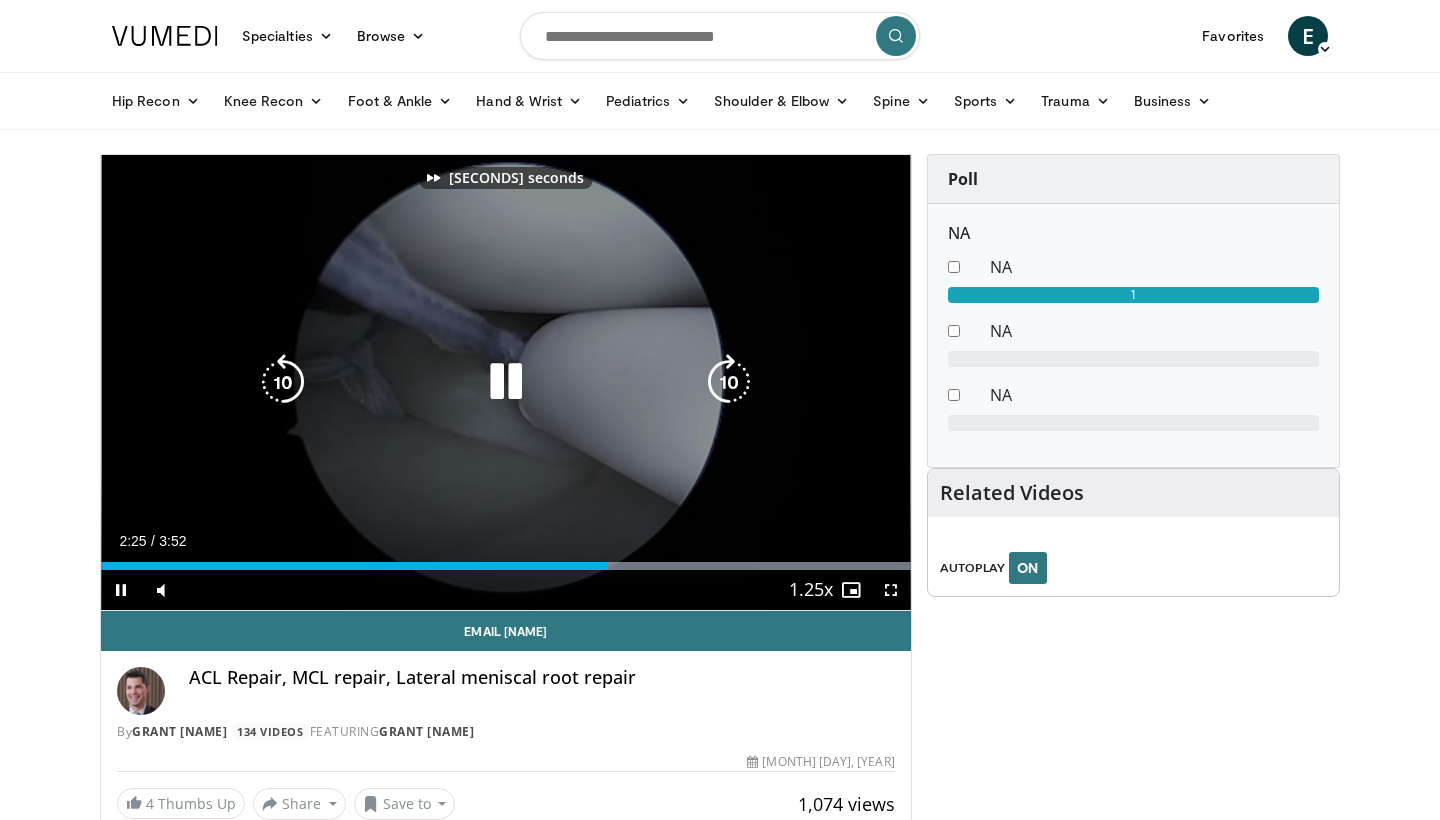 click at bounding box center [729, 382] 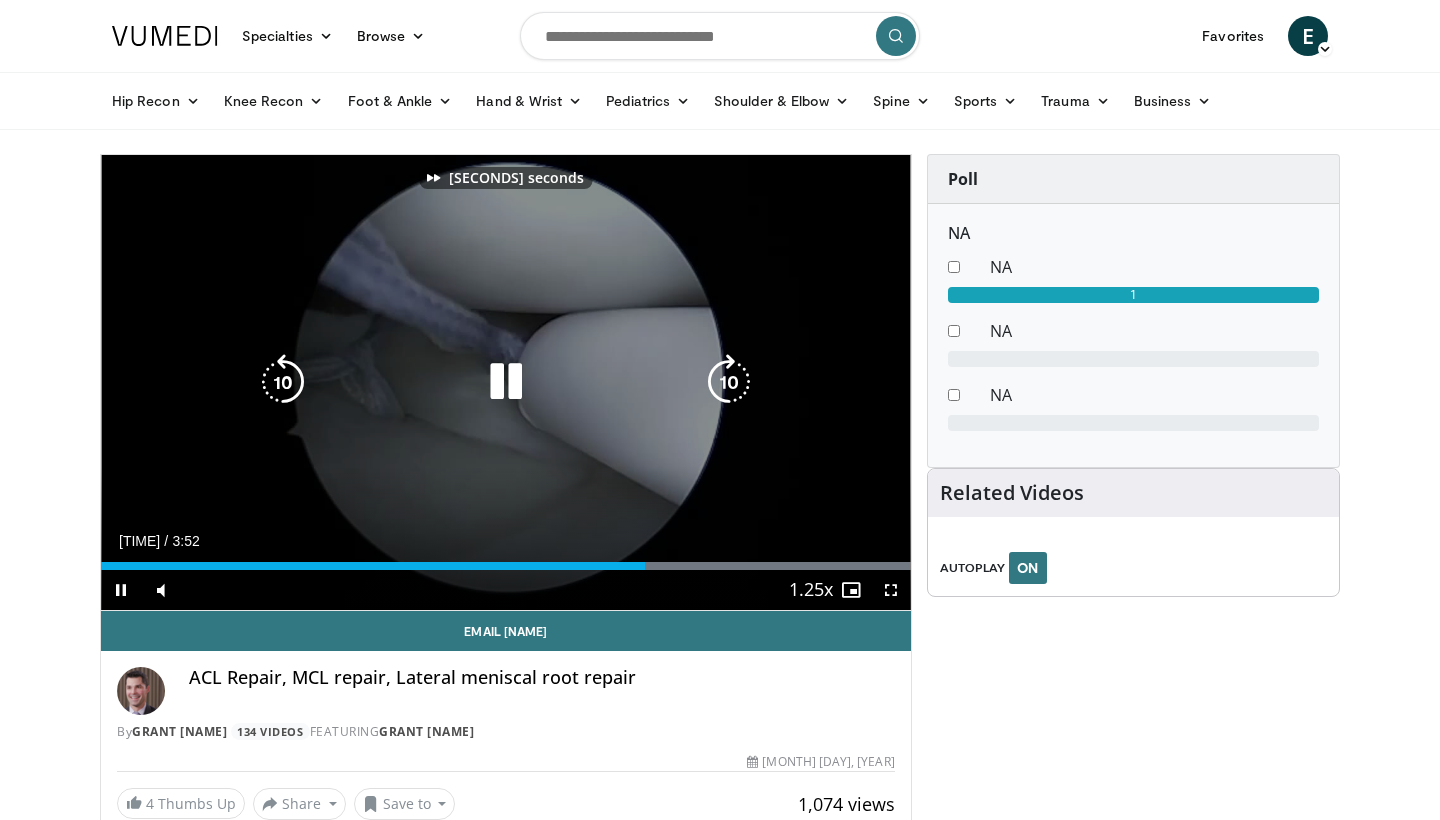 click at bounding box center (729, 382) 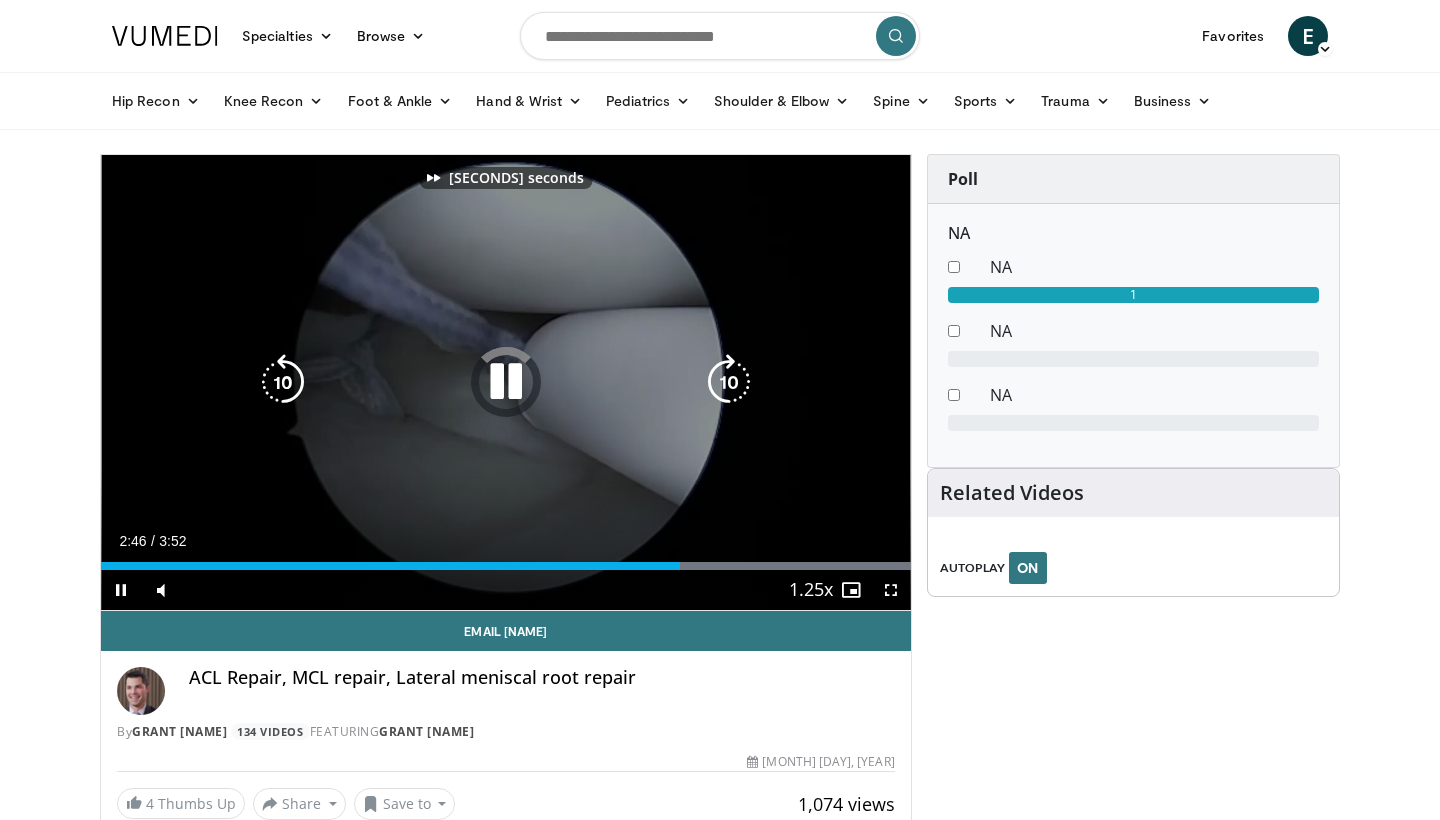 click at bounding box center (729, 382) 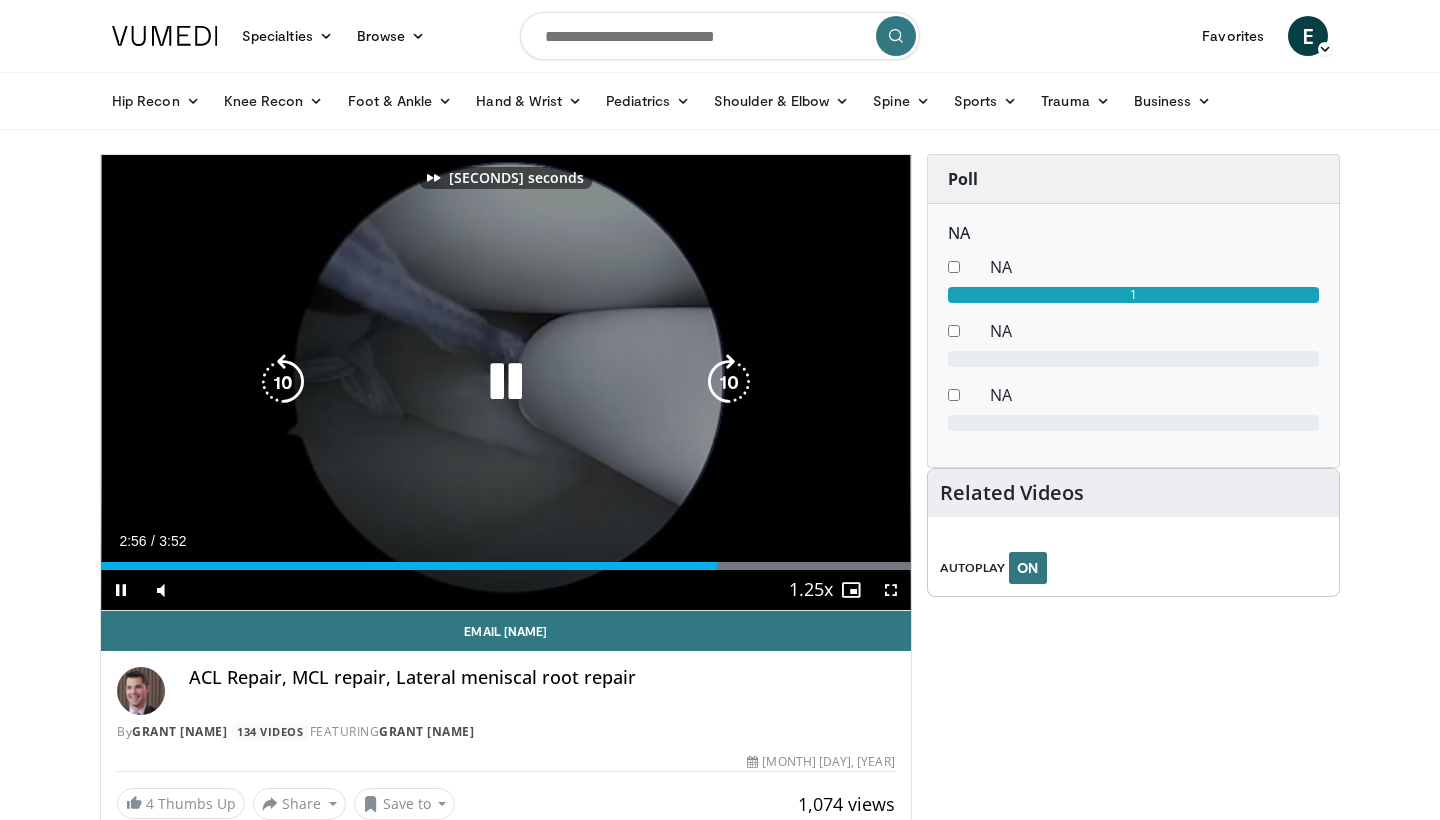 click at bounding box center (729, 382) 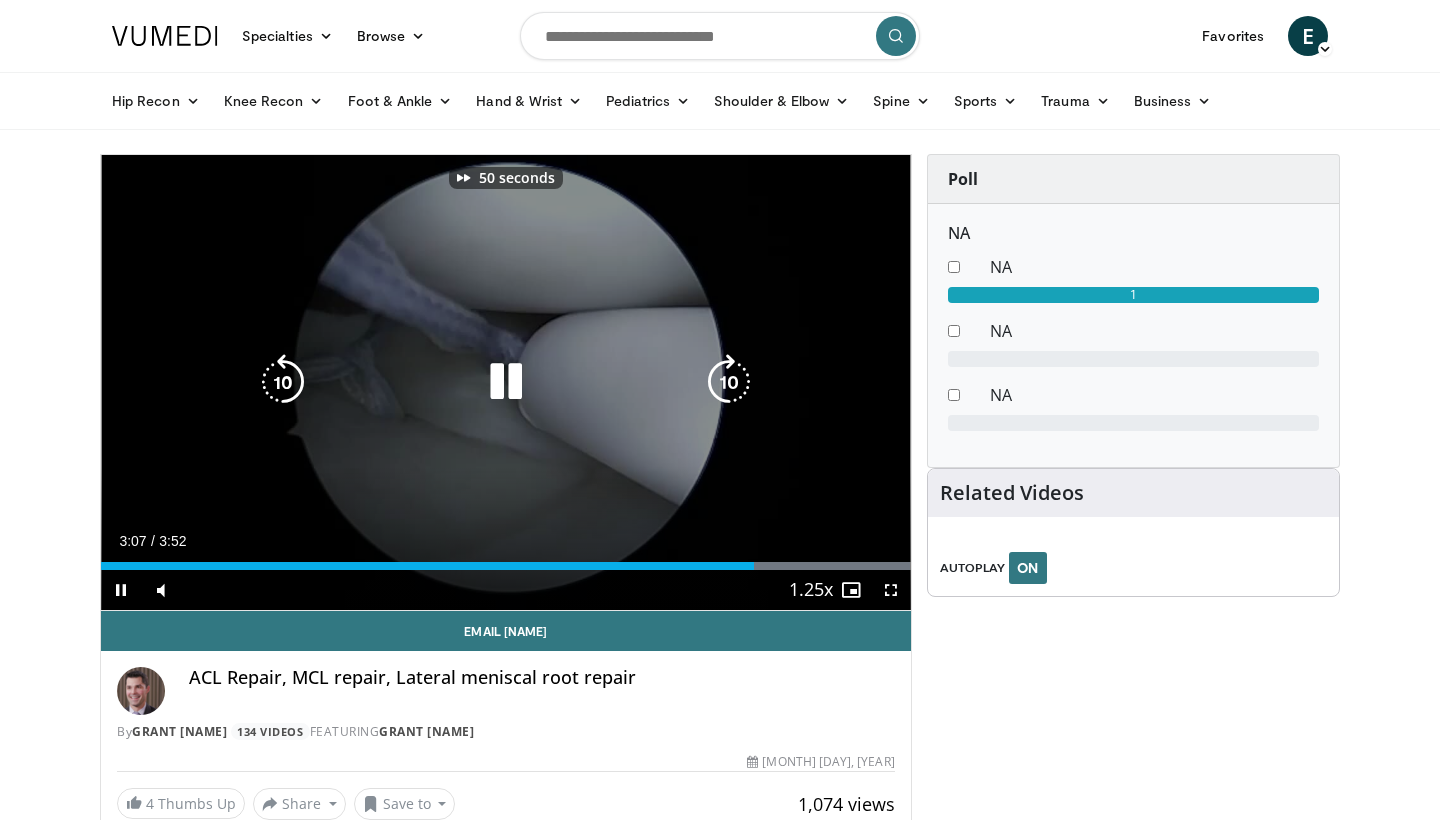 click at bounding box center (729, 382) 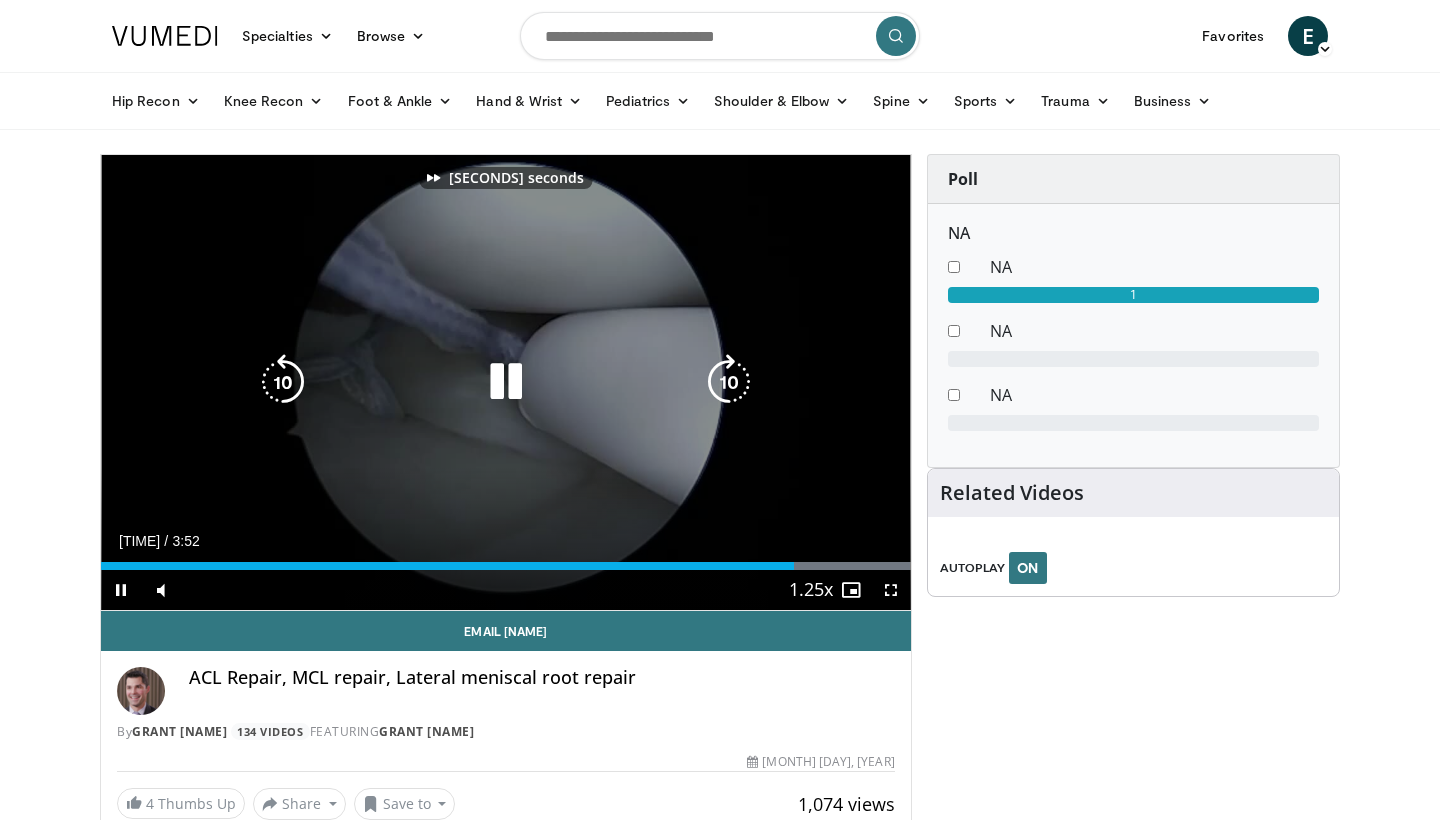 click at bounding box center (729, 382) 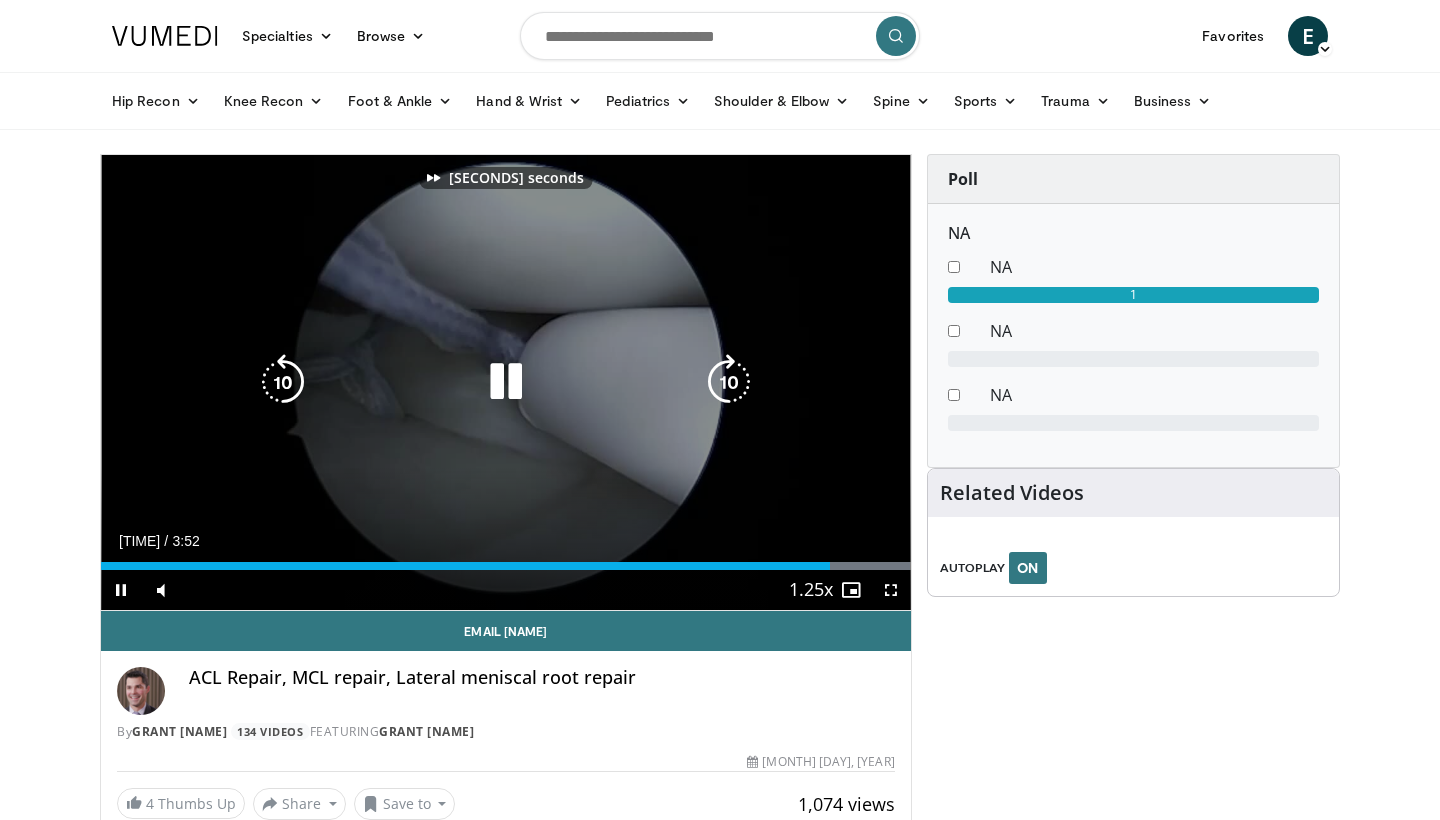 click at bounding box center [729, 382] 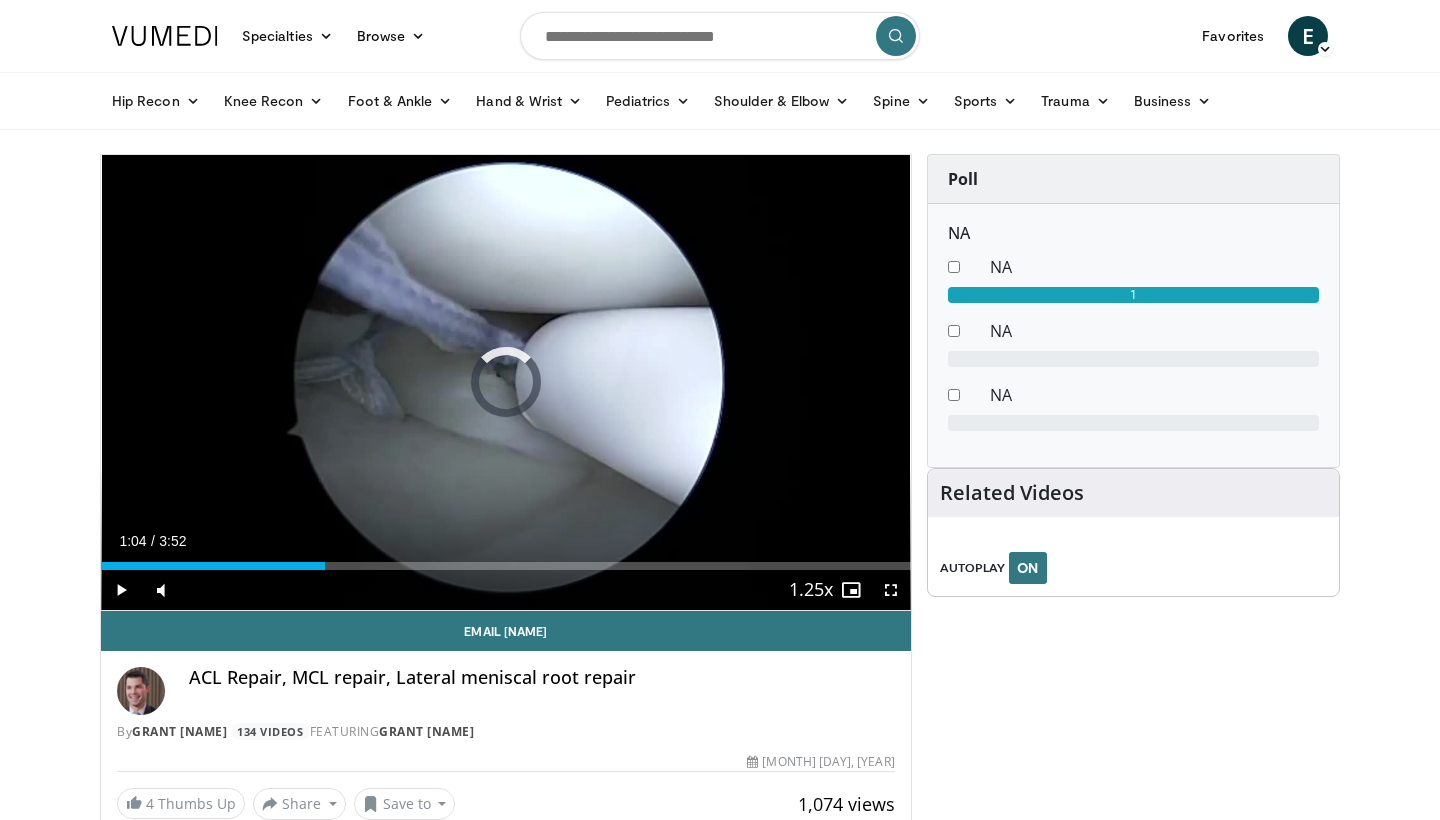 drag, startPoint x: 874, startPoint y: 566, endPoint x: 320, endPoint y: 568, distance: 554.0036 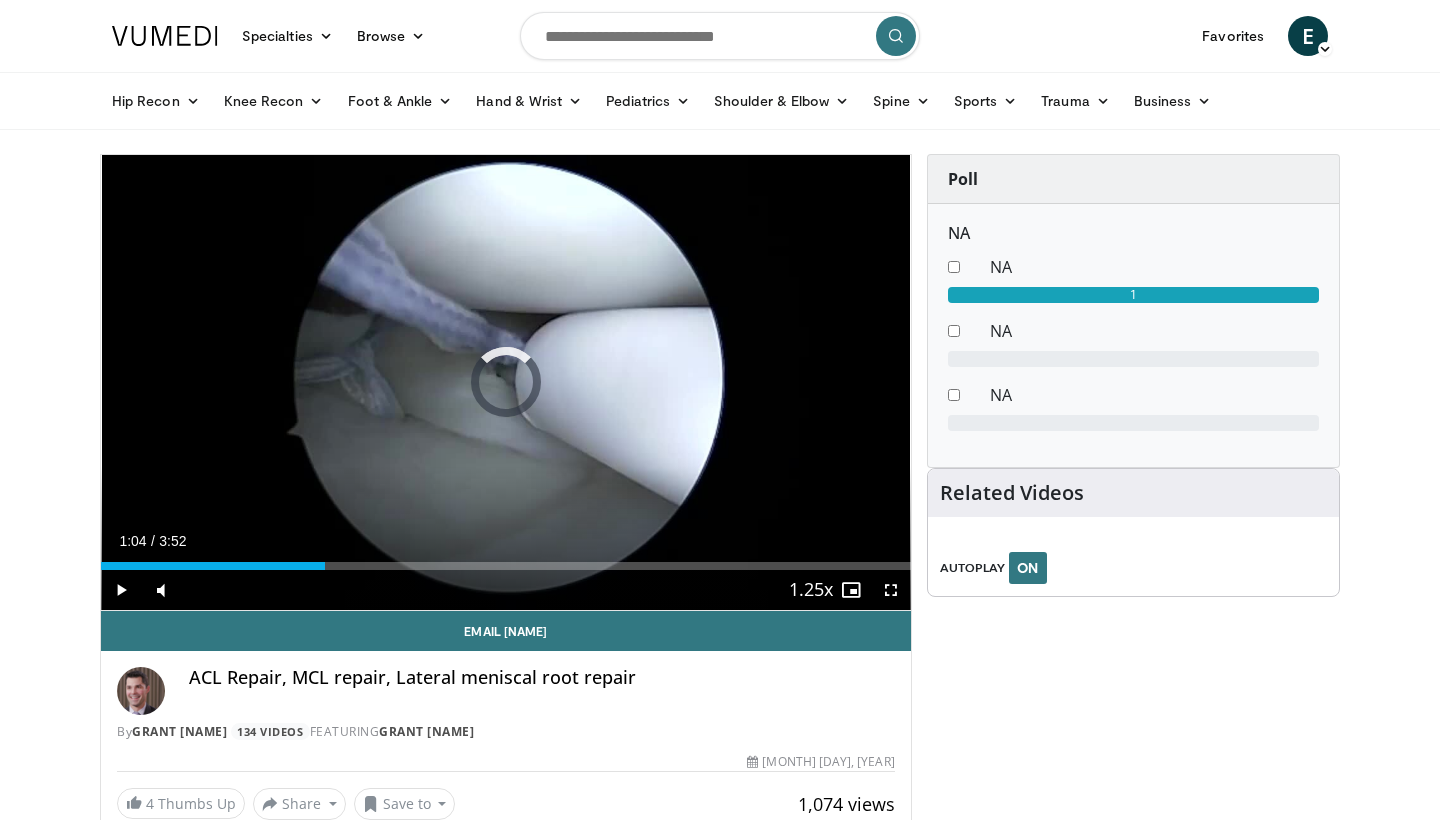 click at bounding box center (321, 566) 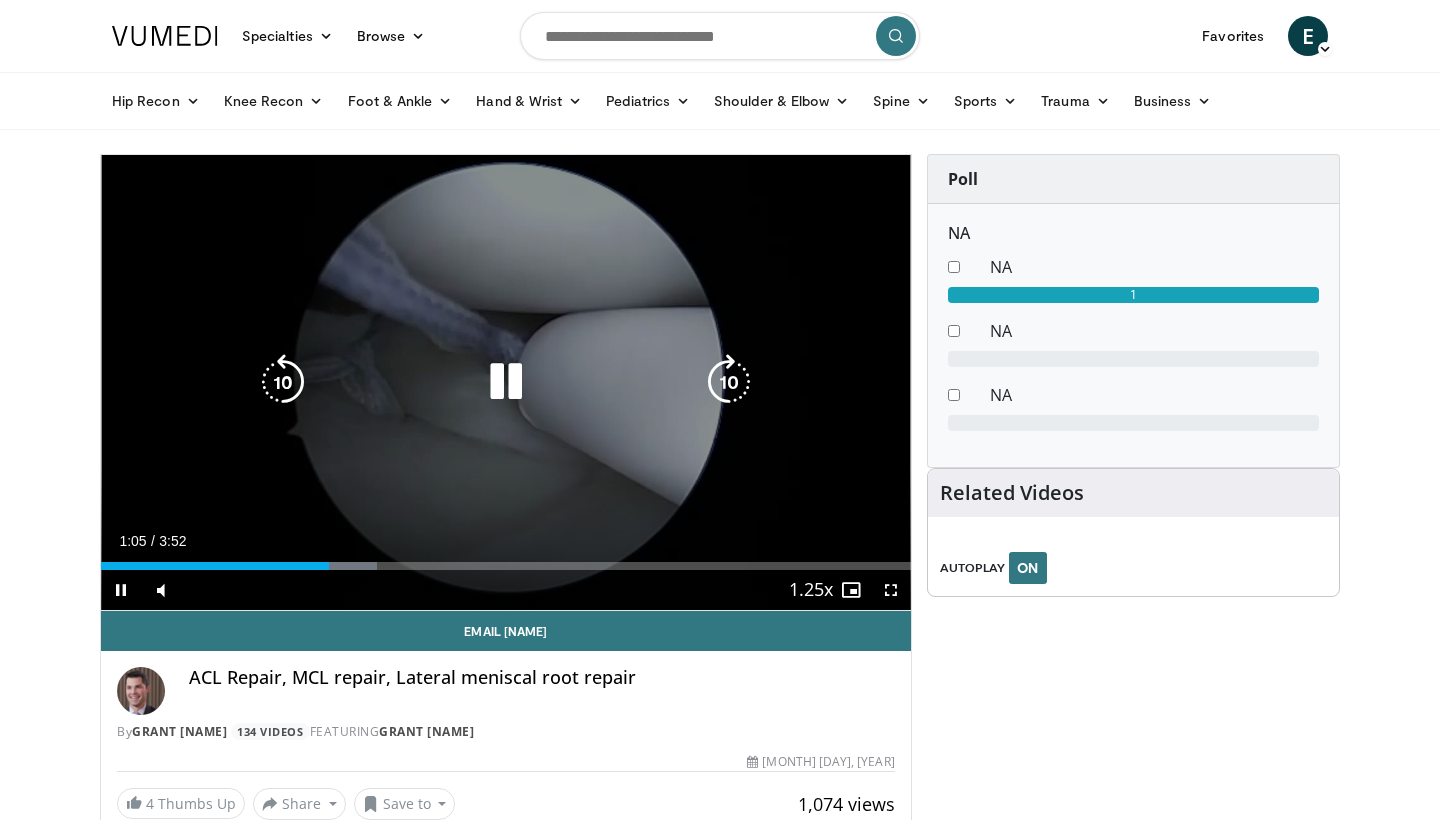 click at bounding box center [283, 382] 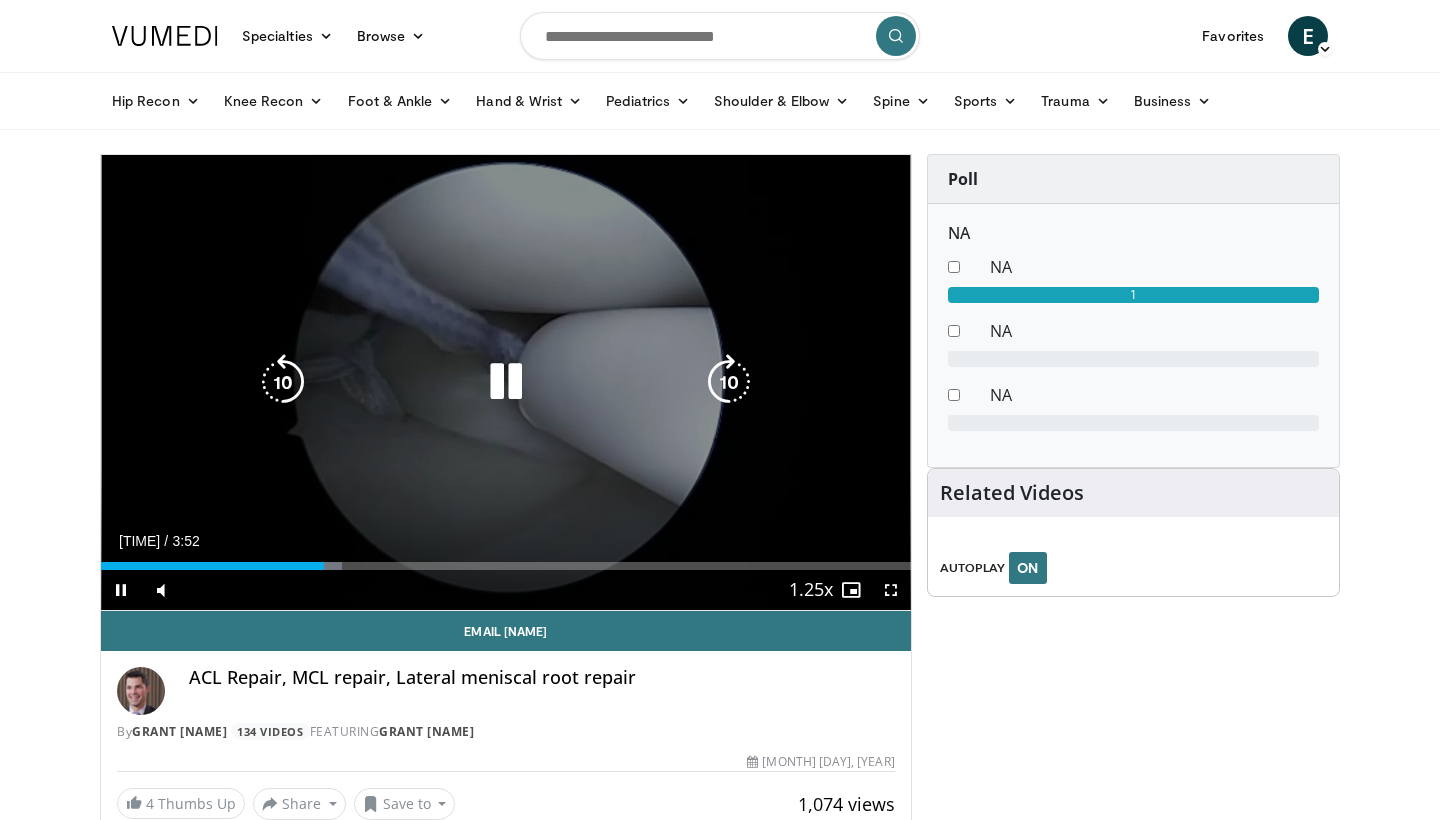 click at bounding box center [283, 382] 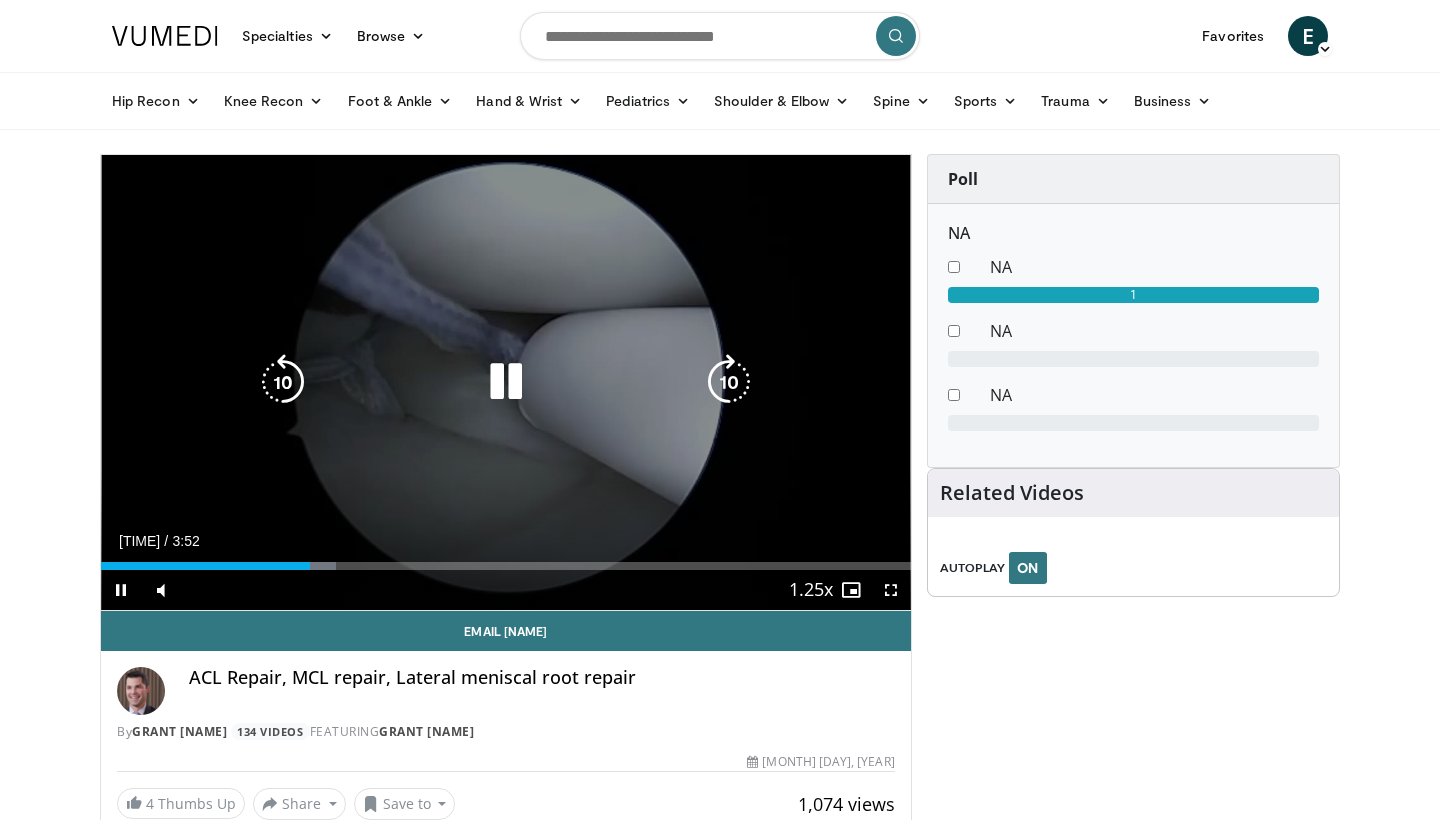 click at bounding box center (283, 382) 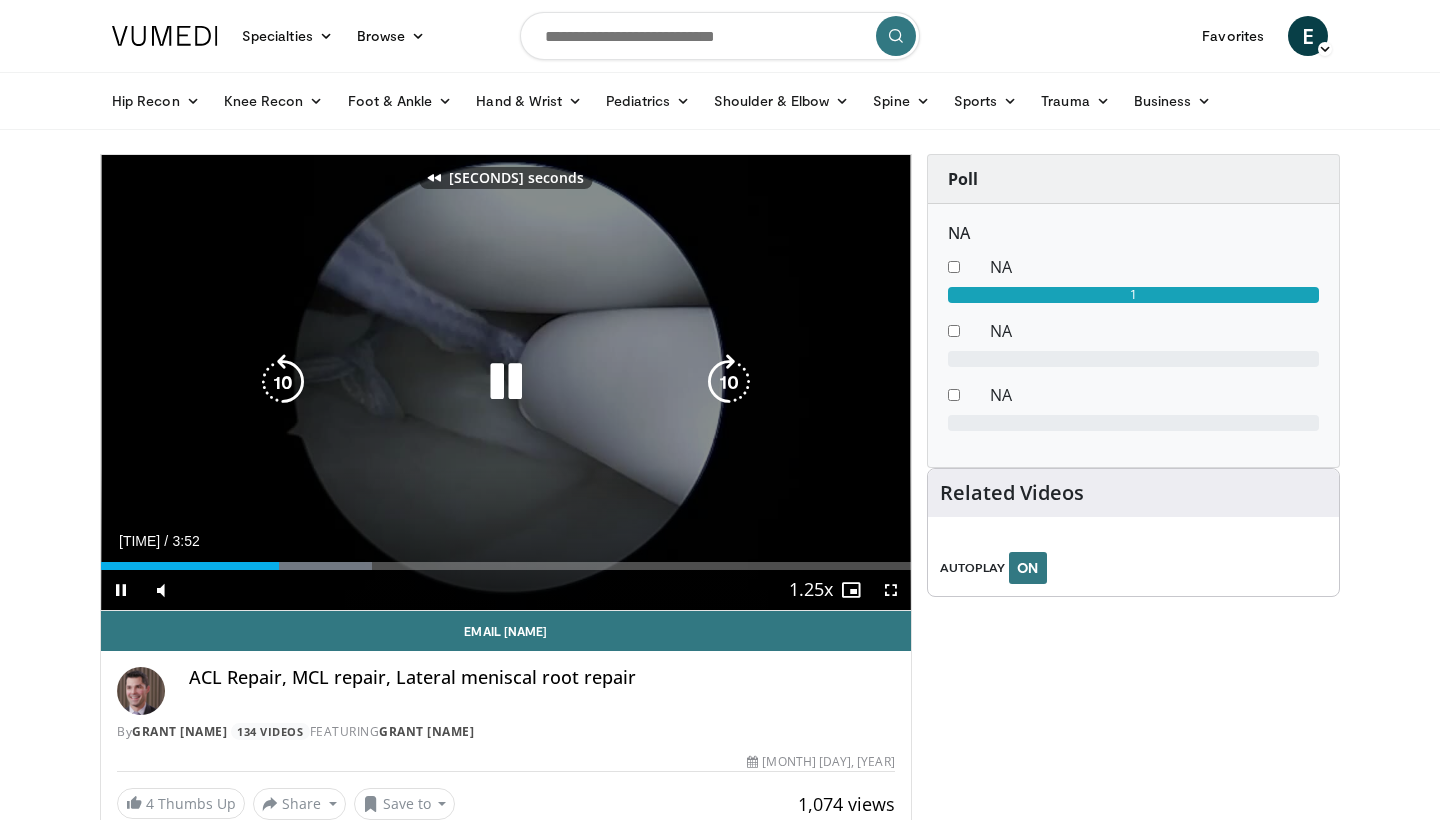 click at bounding box center [283, 382] 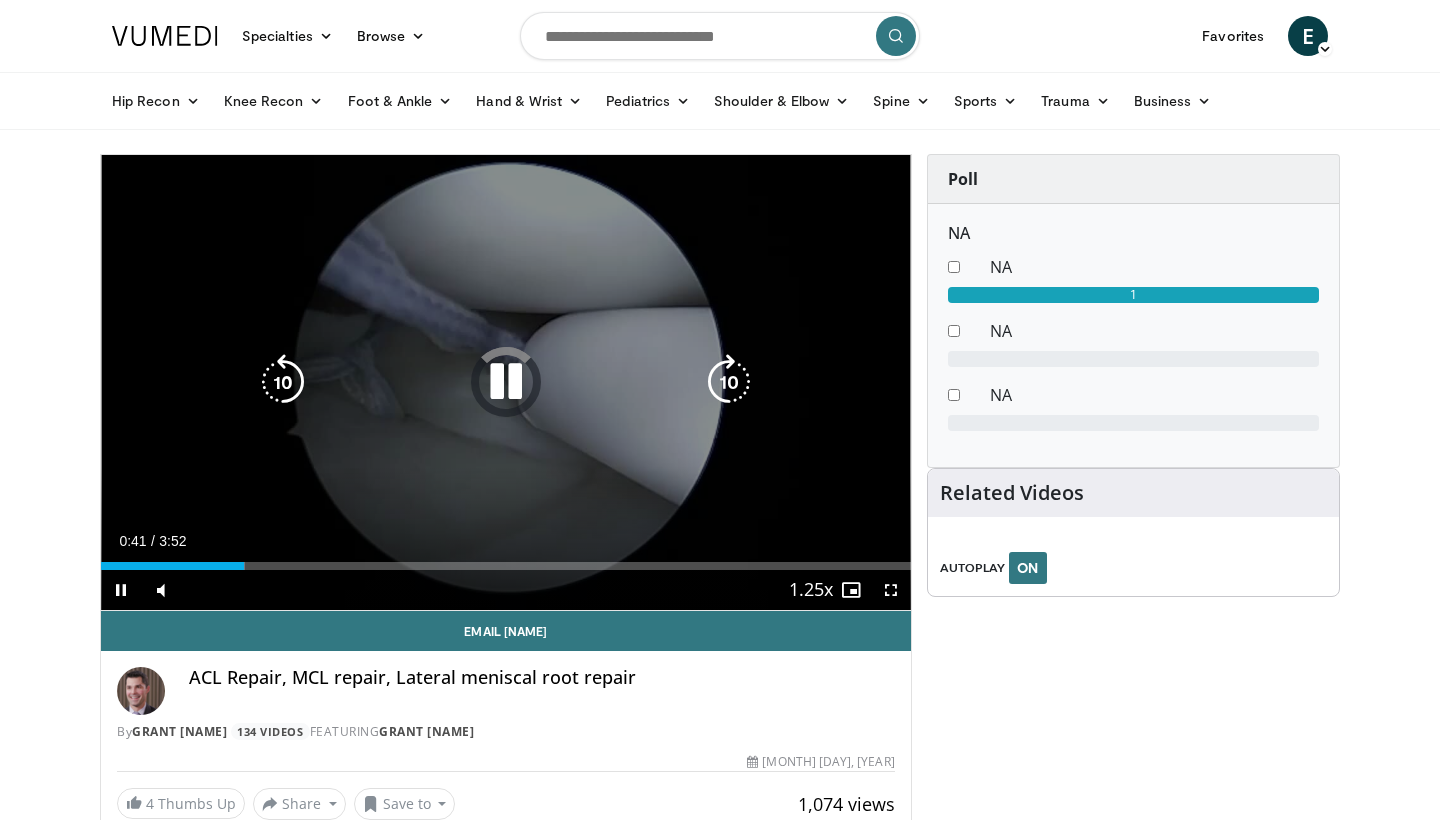 click at bounding box center [283, 382] 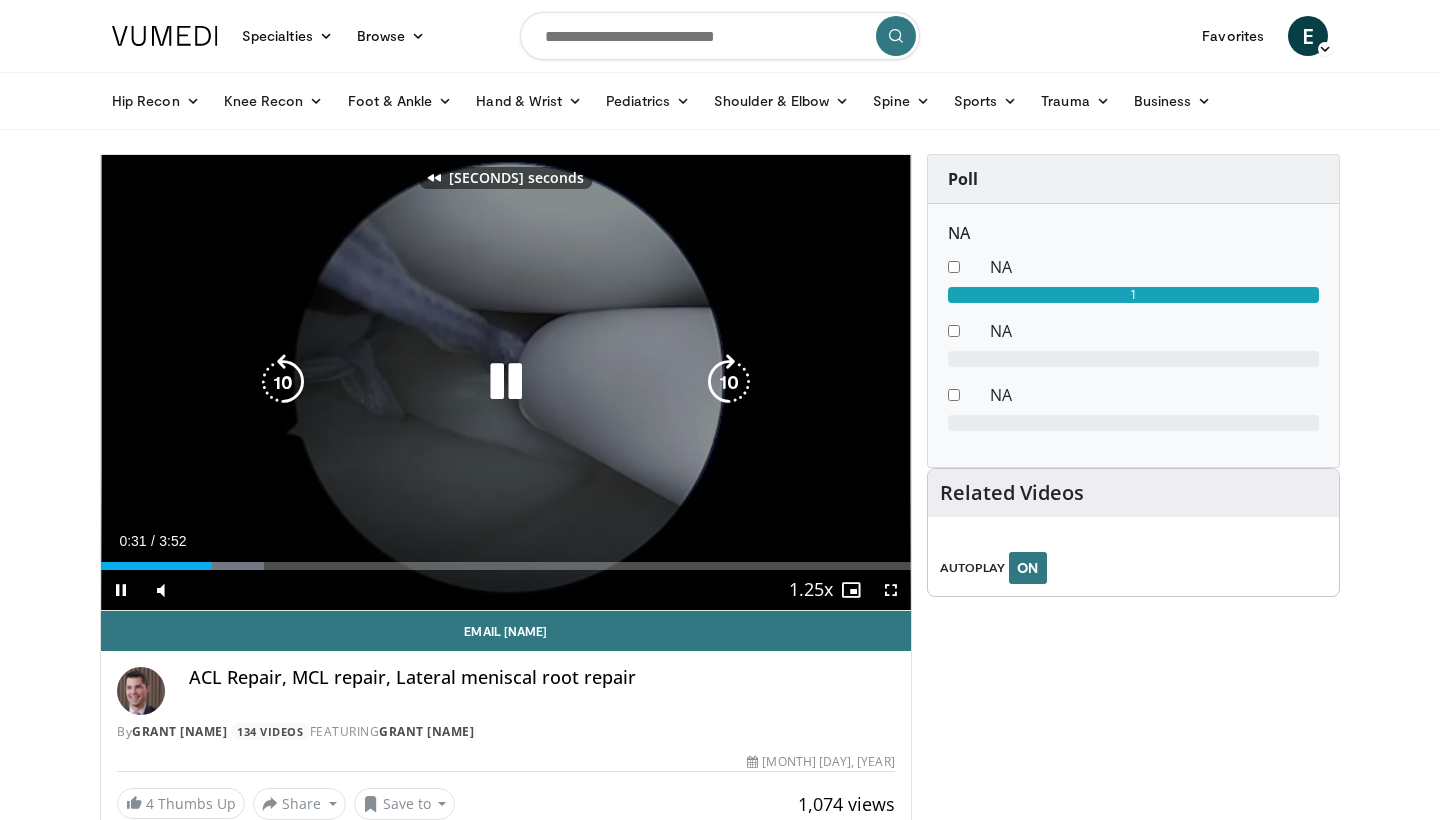 click at bounding box center (283, 382) 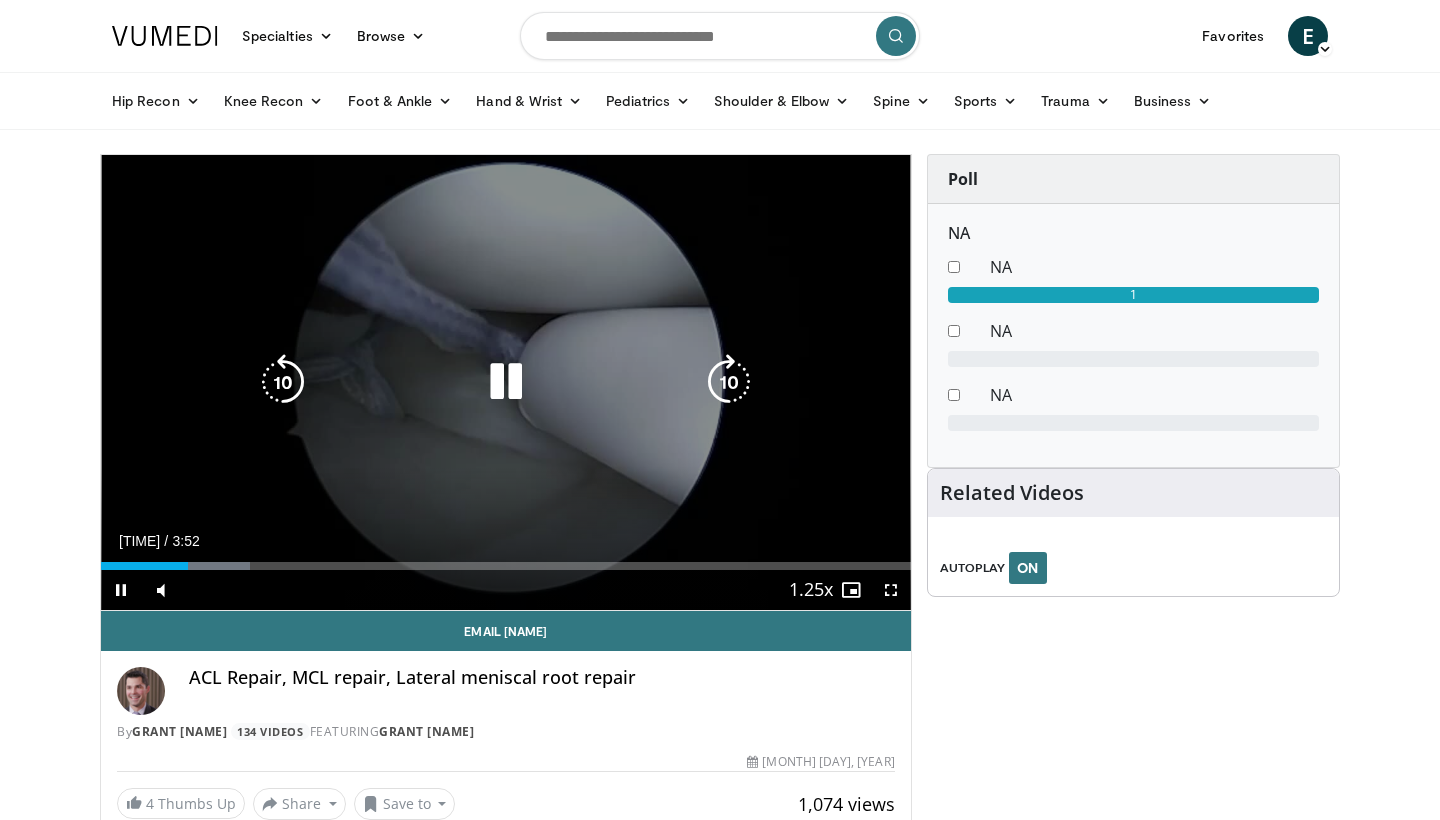 click at bounding box center (283, 382) 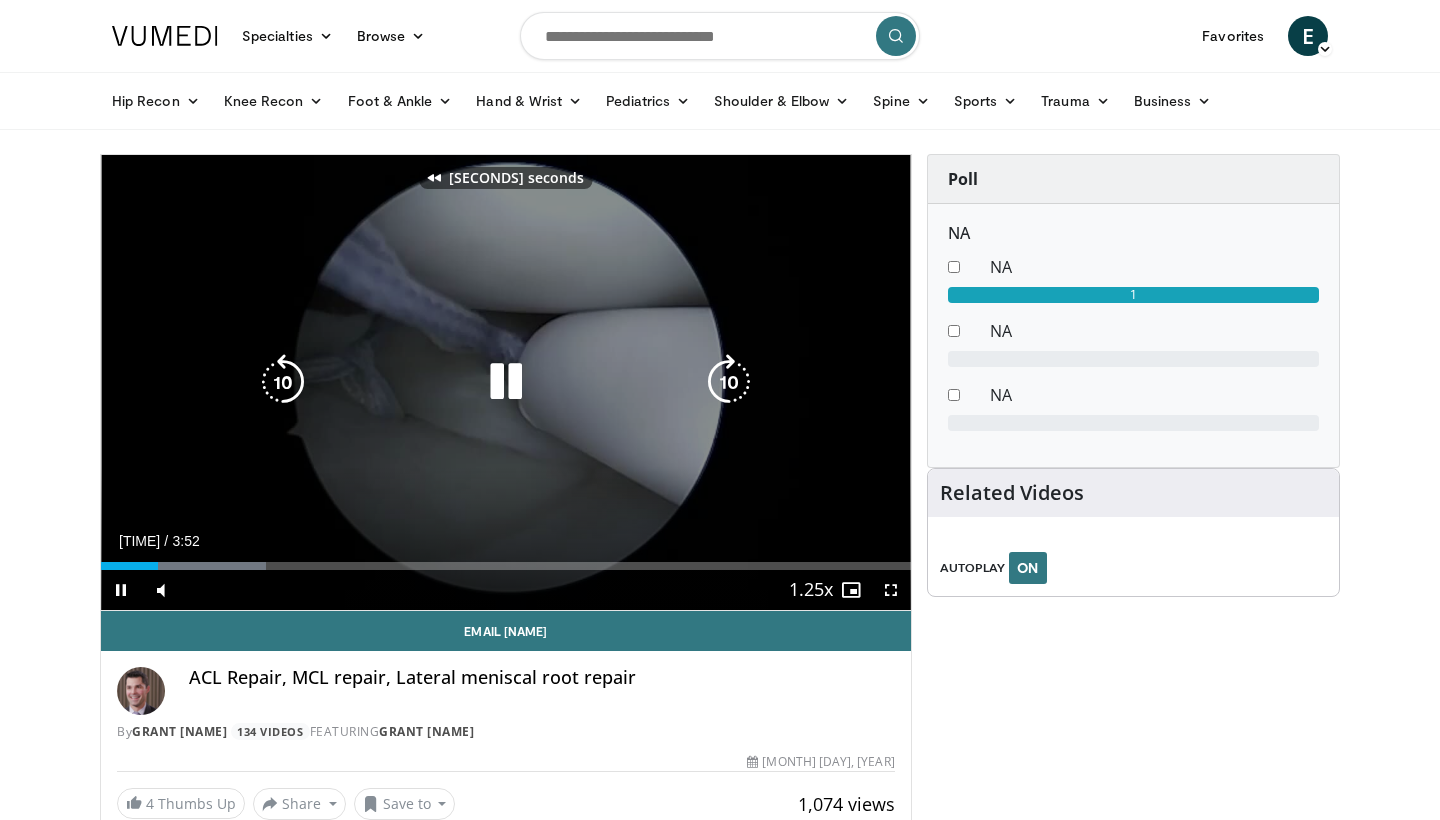 click at bounding box center (283, 382) 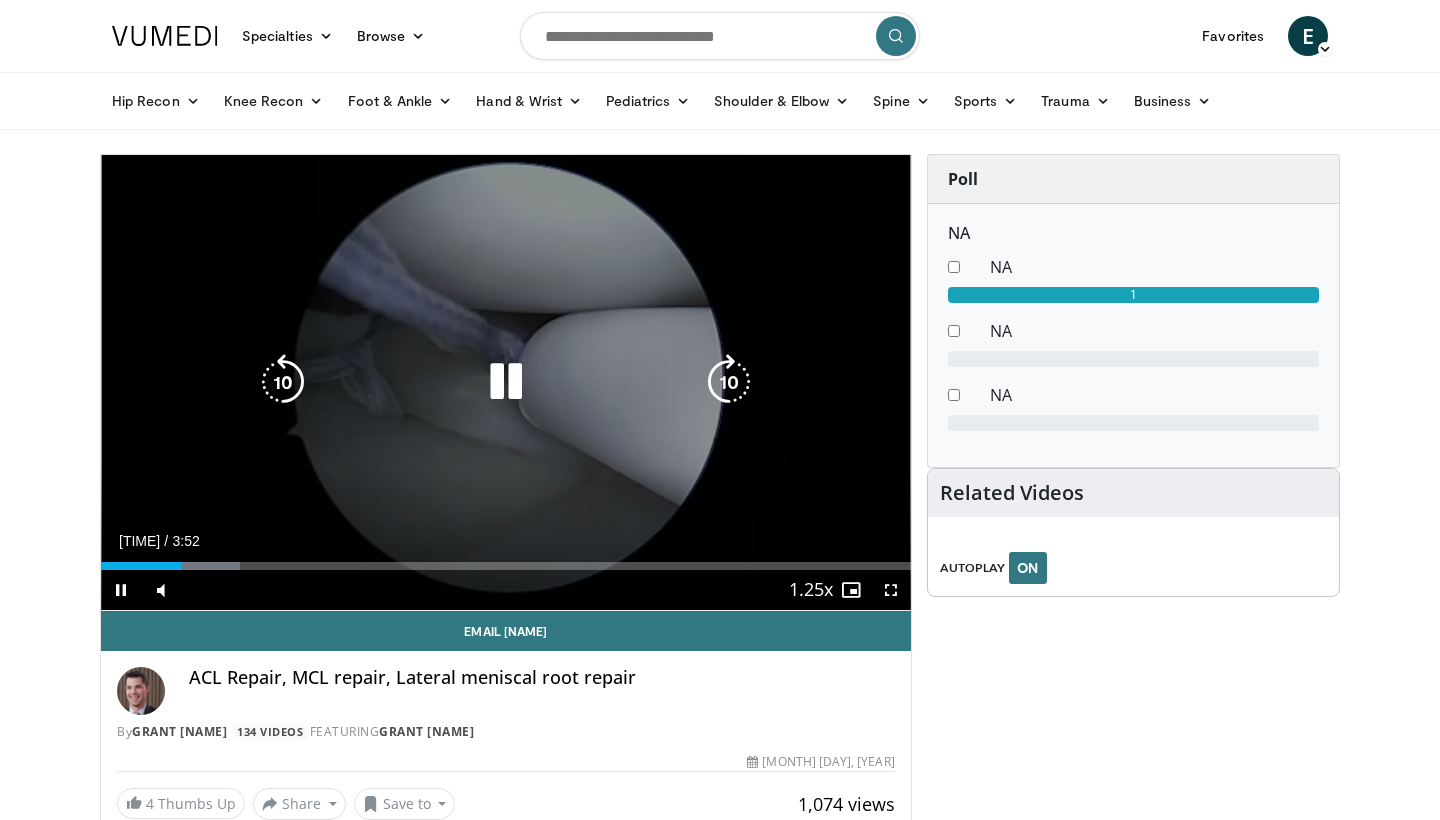 click at bounding box center [729, 382] 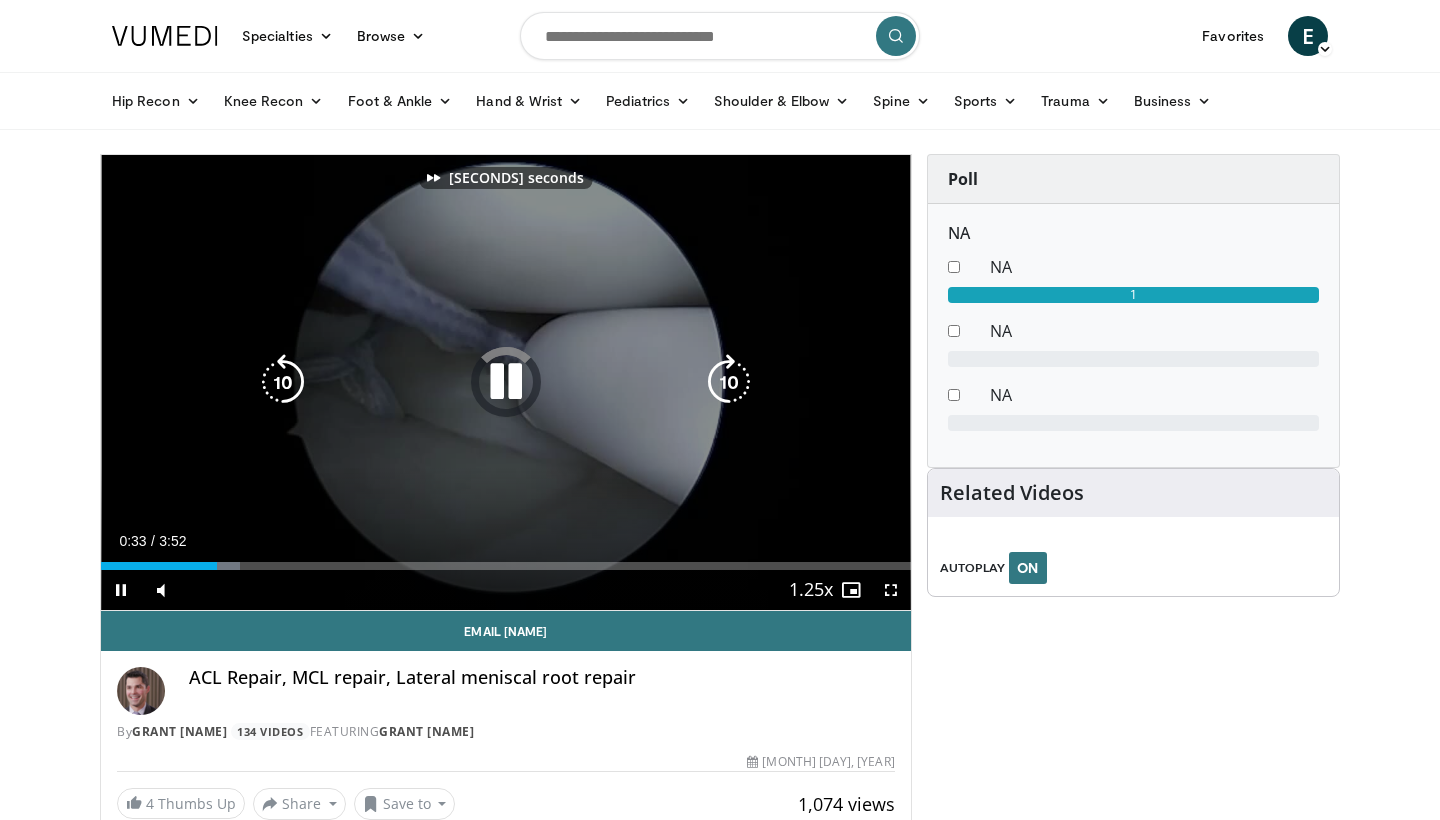 click at bounding box center [729, 382] 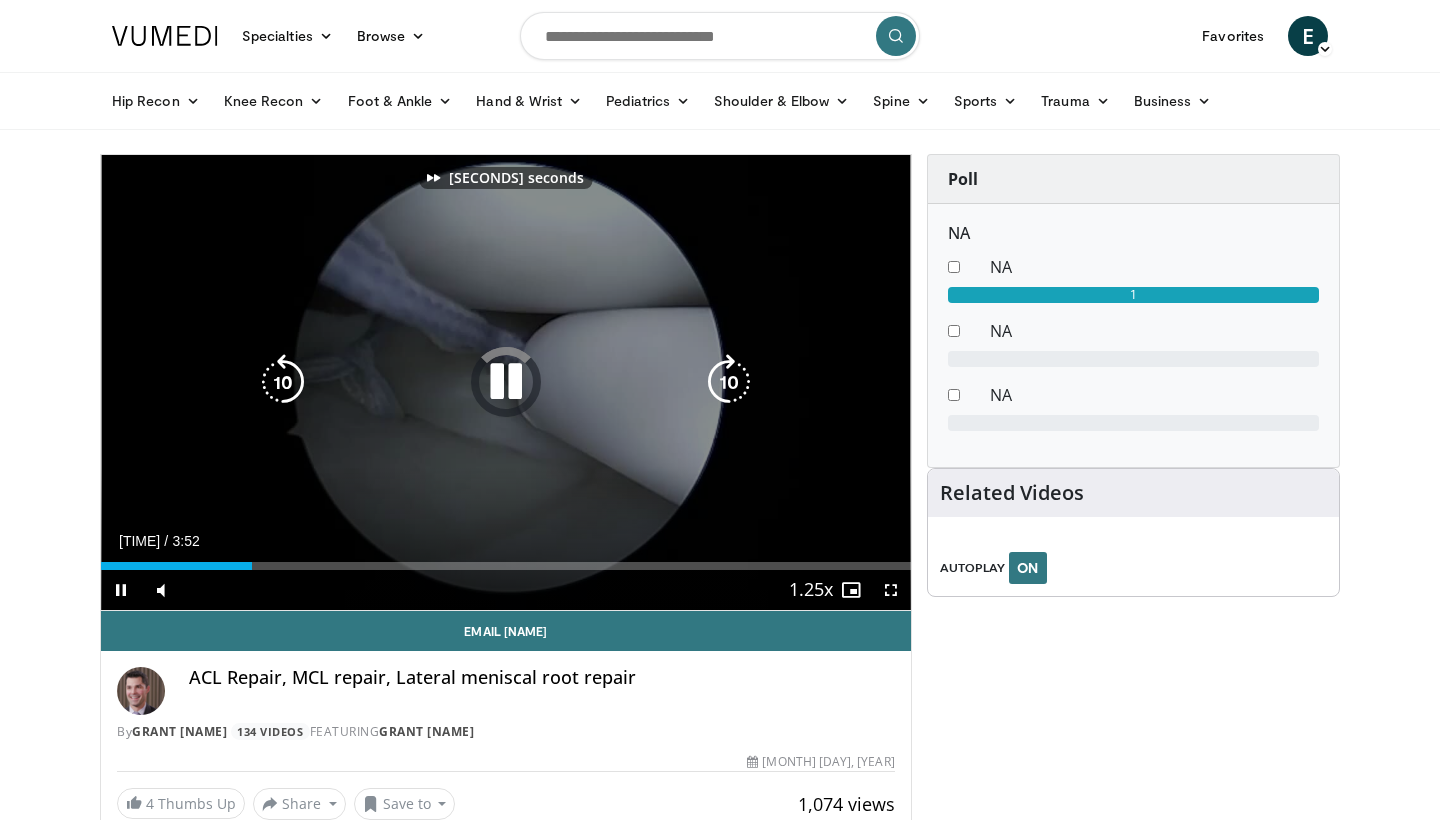 click at bounding box center [729, 382] 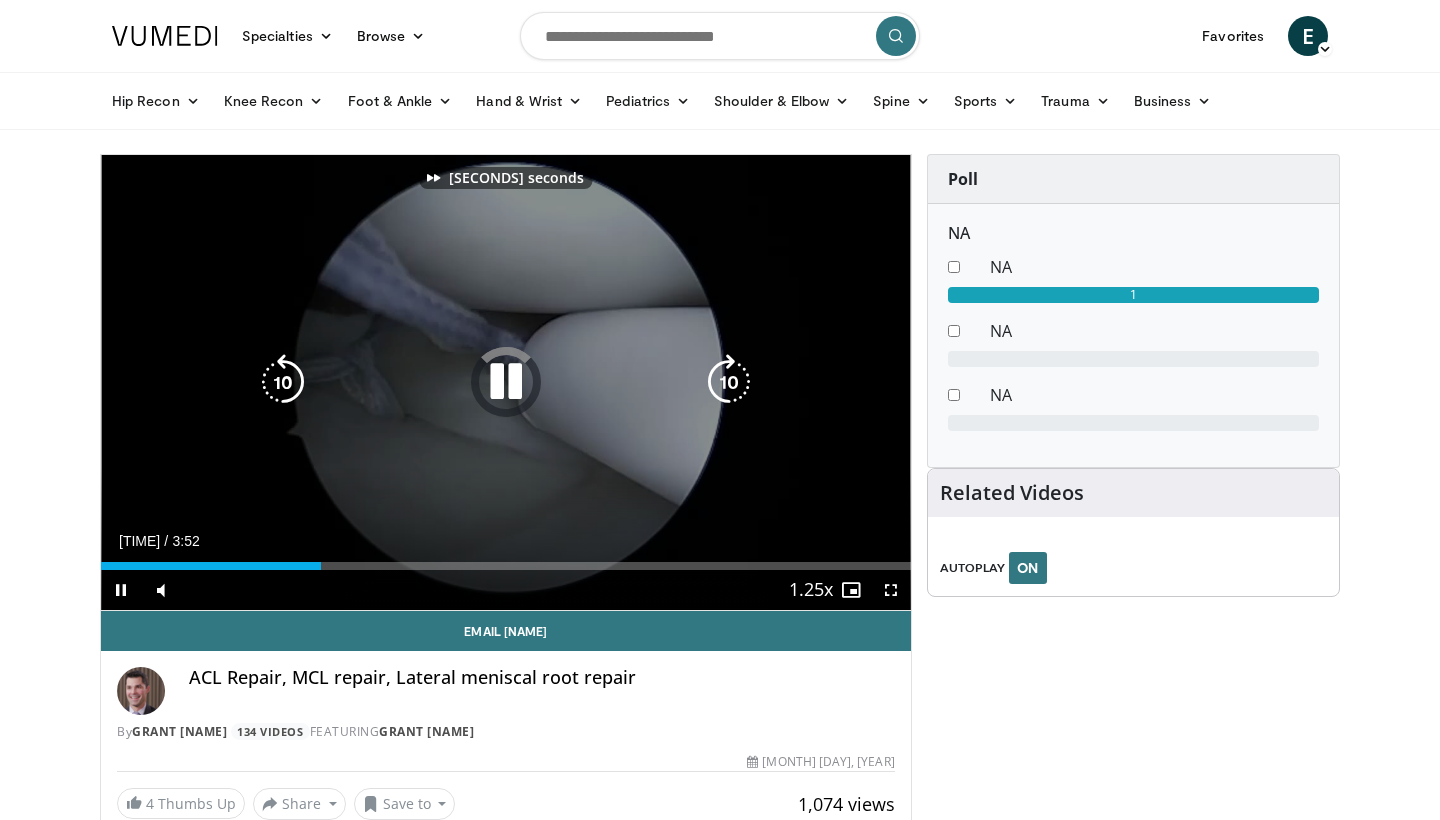 click at bounding box center (729, 382) 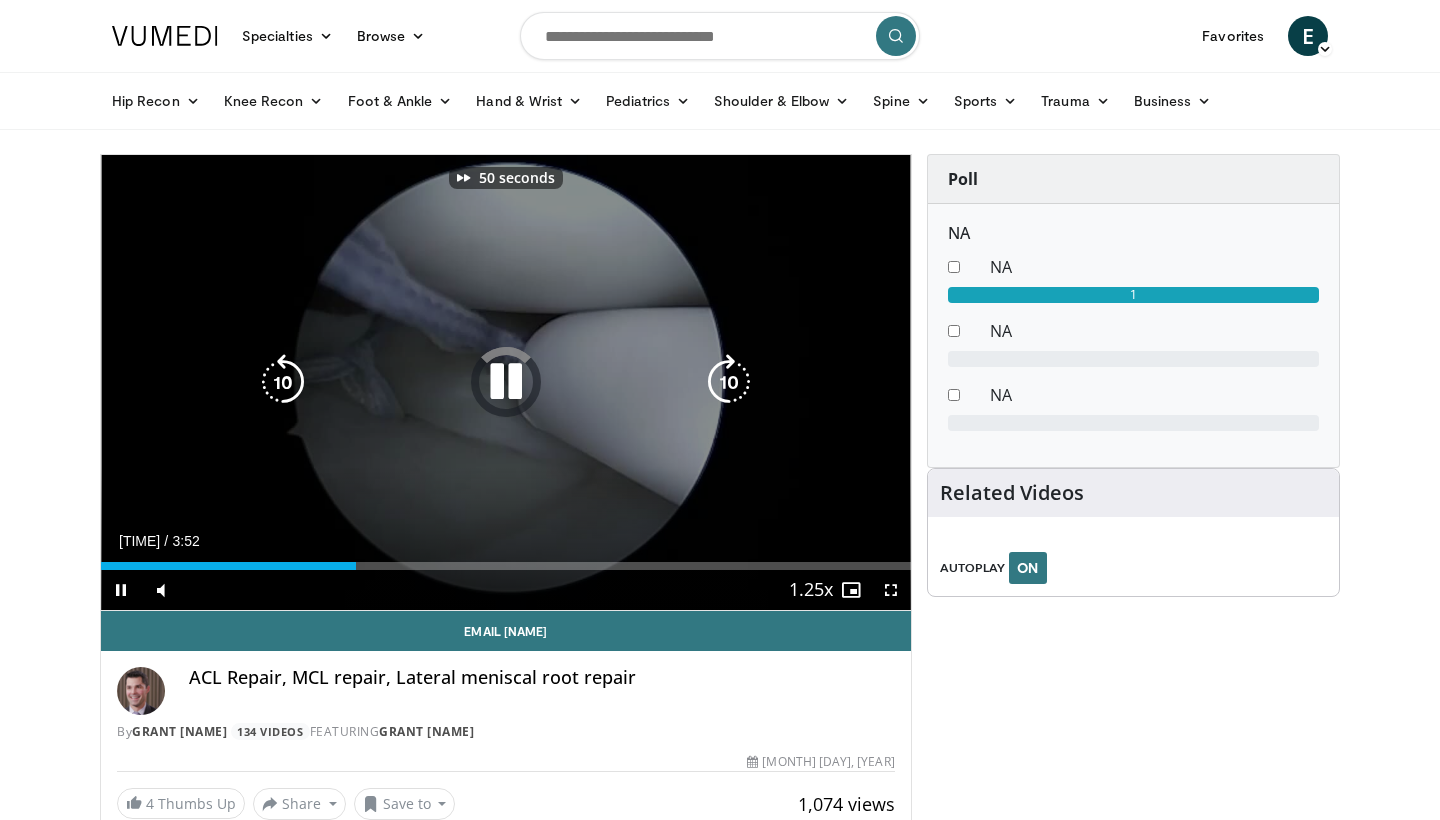 click at bounding box center [729, 382] 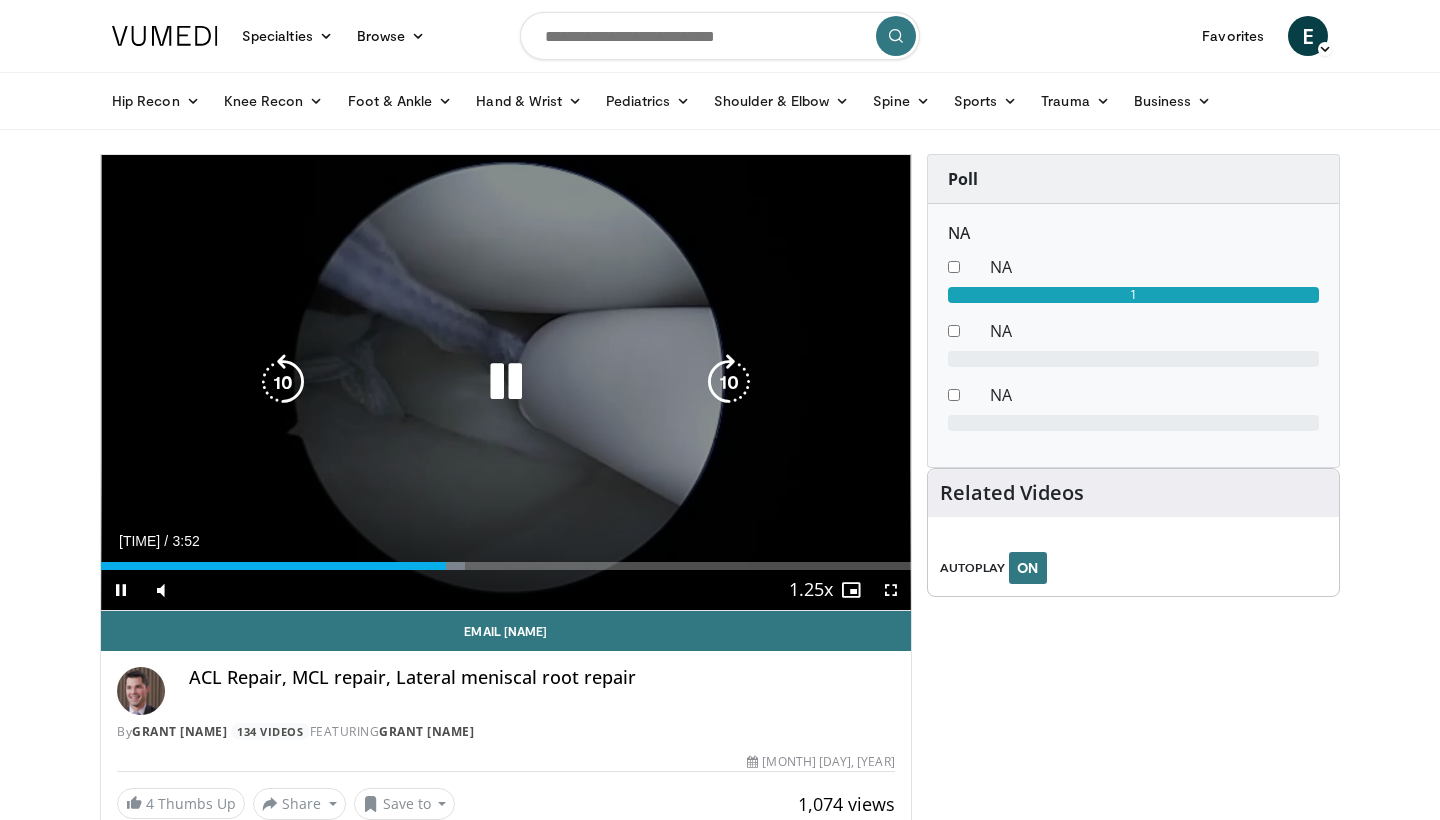 click at bounding box center (729, 382) 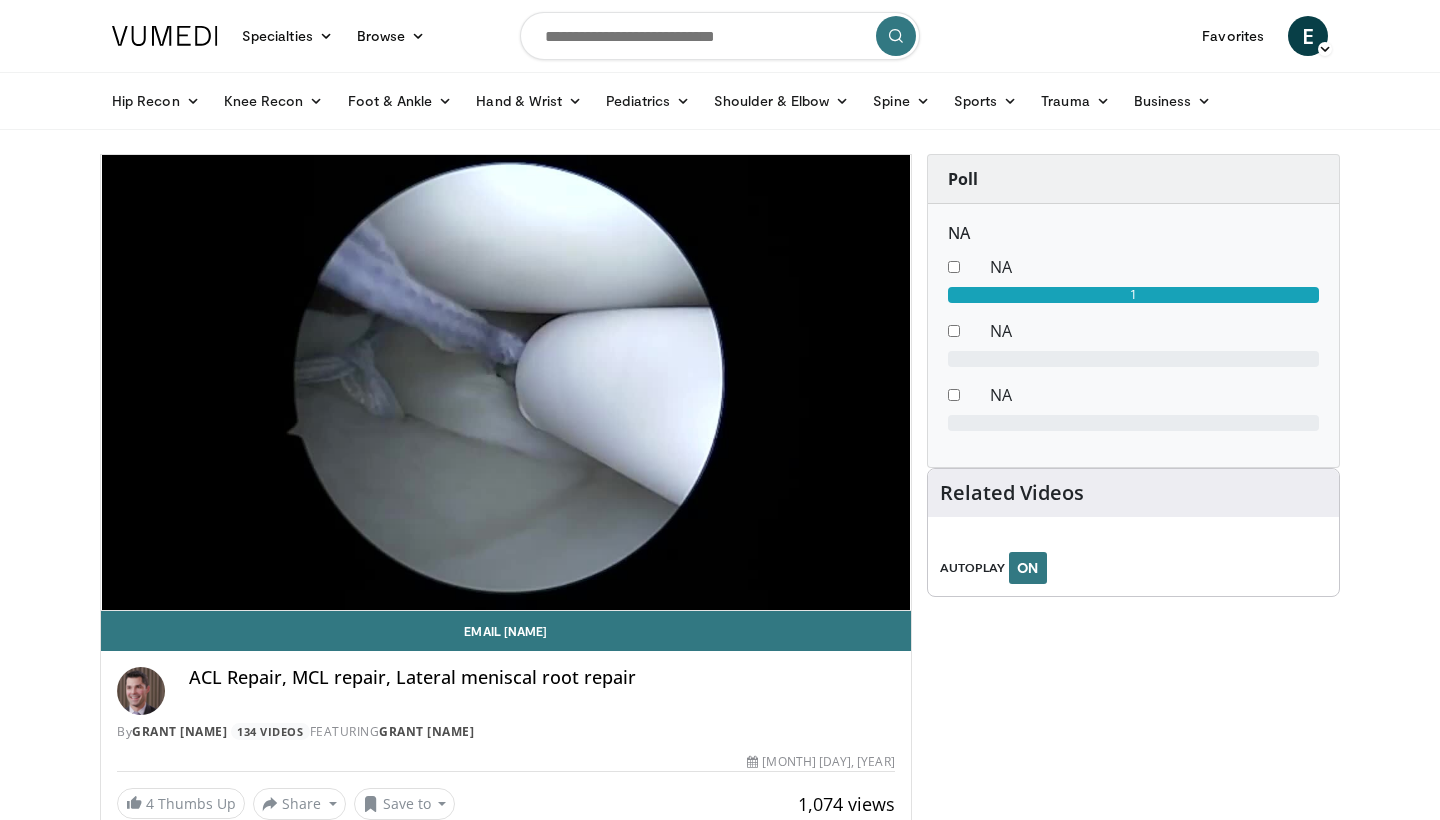 click on "[TIME]
Tap to unmute" at bounding box center [506, 382] 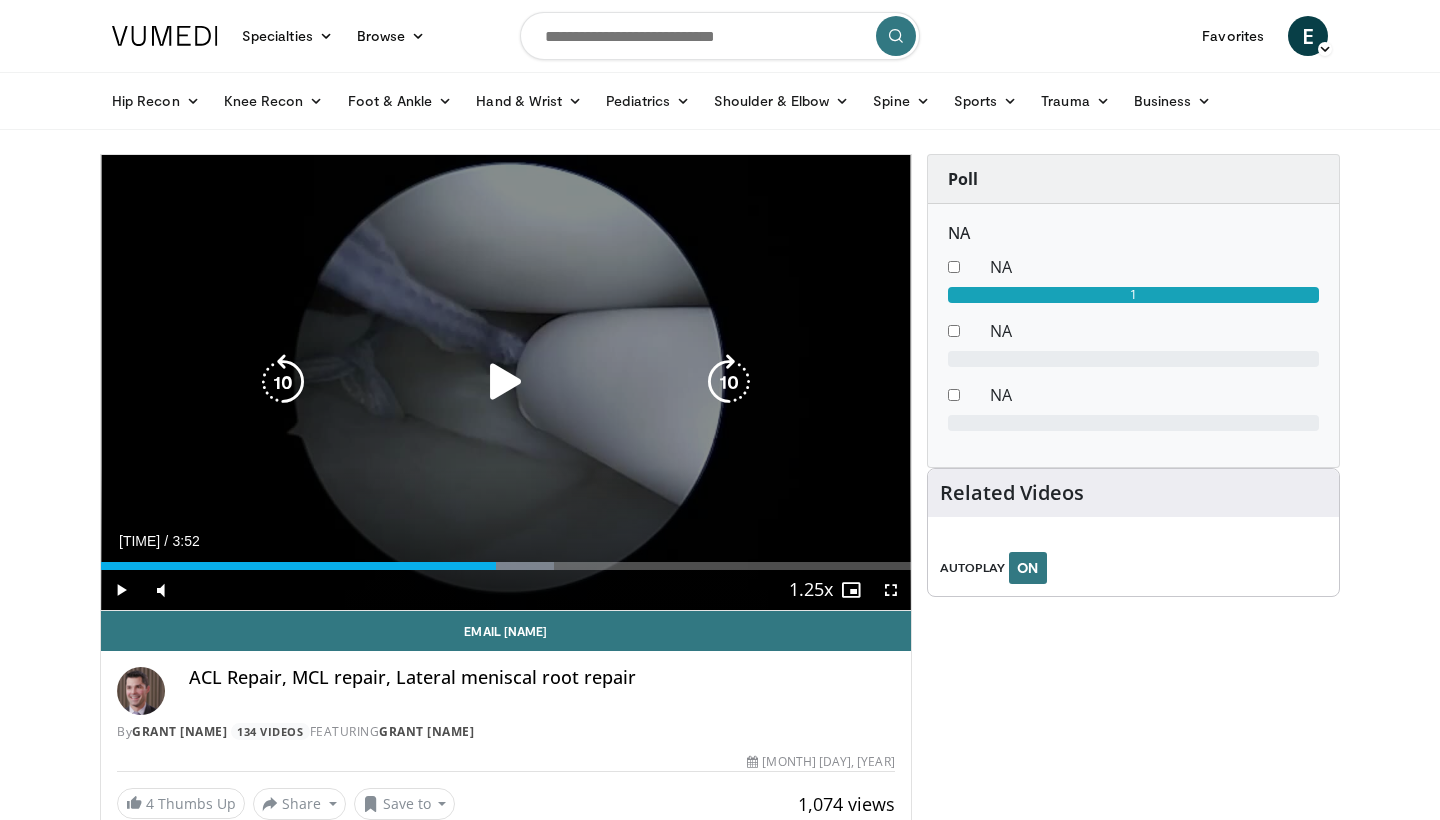 click at bounding box center [506, 382] 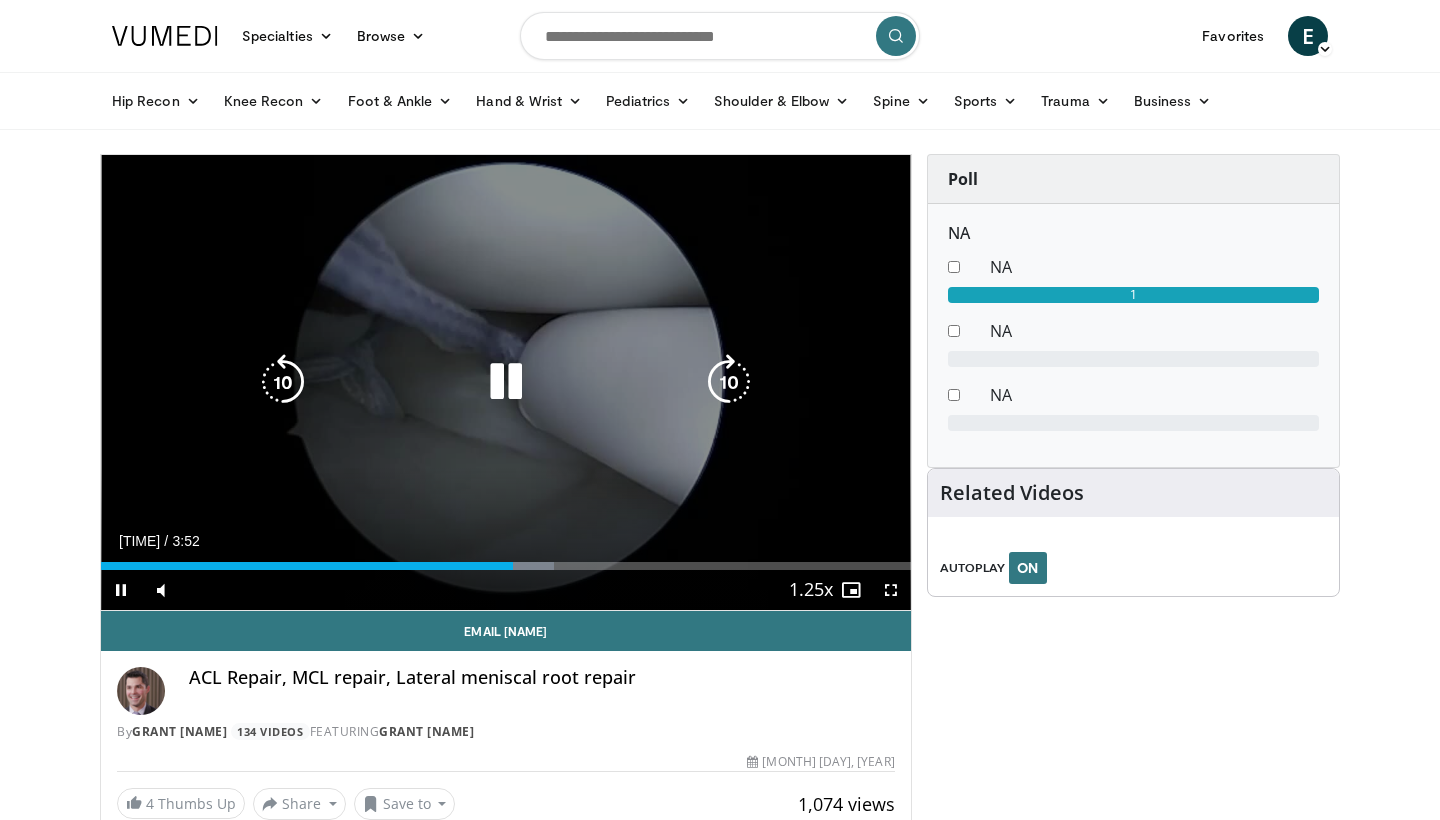 click at bounding box center (506, 382) 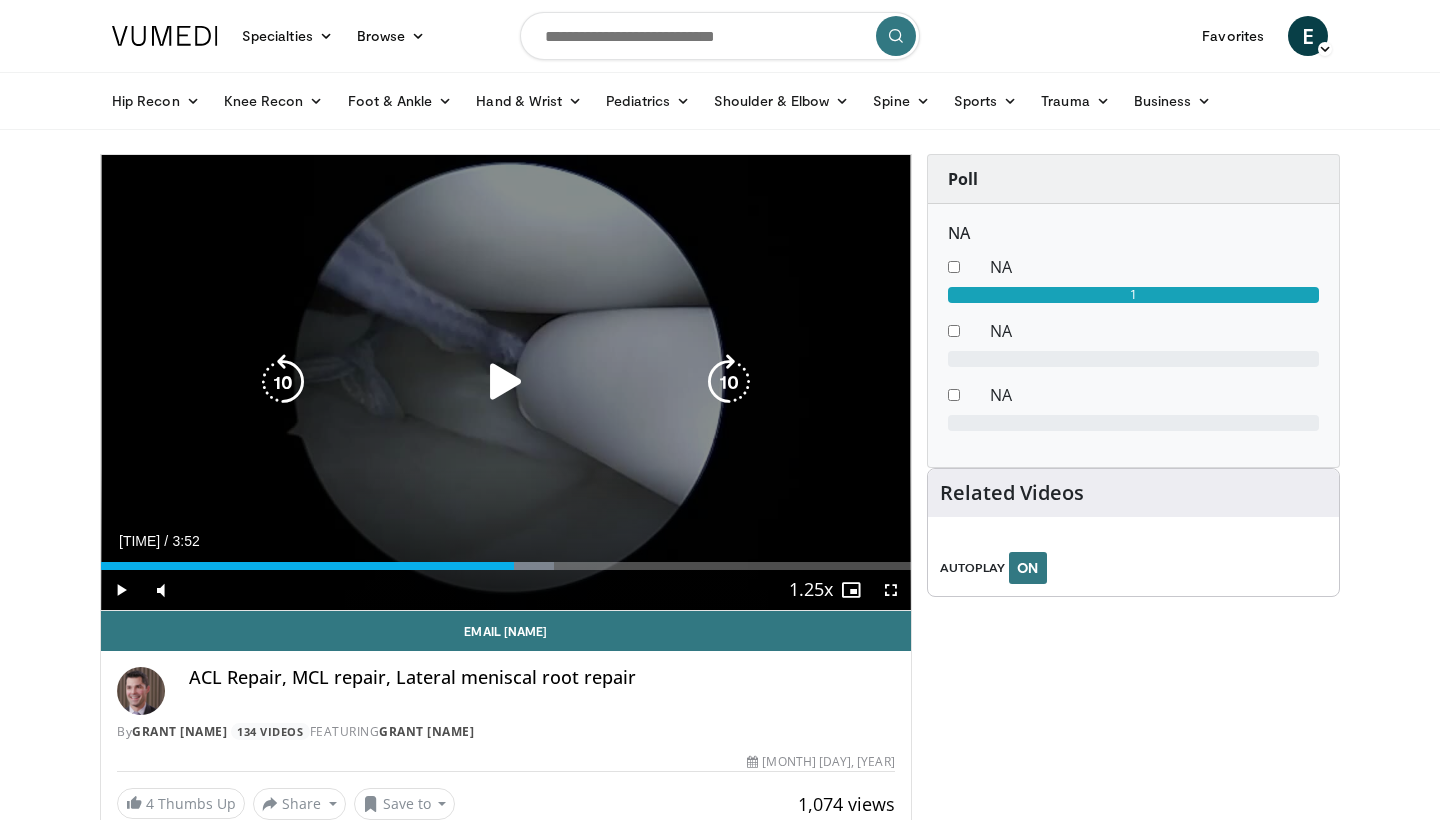 click at bounding box center [506, 382] 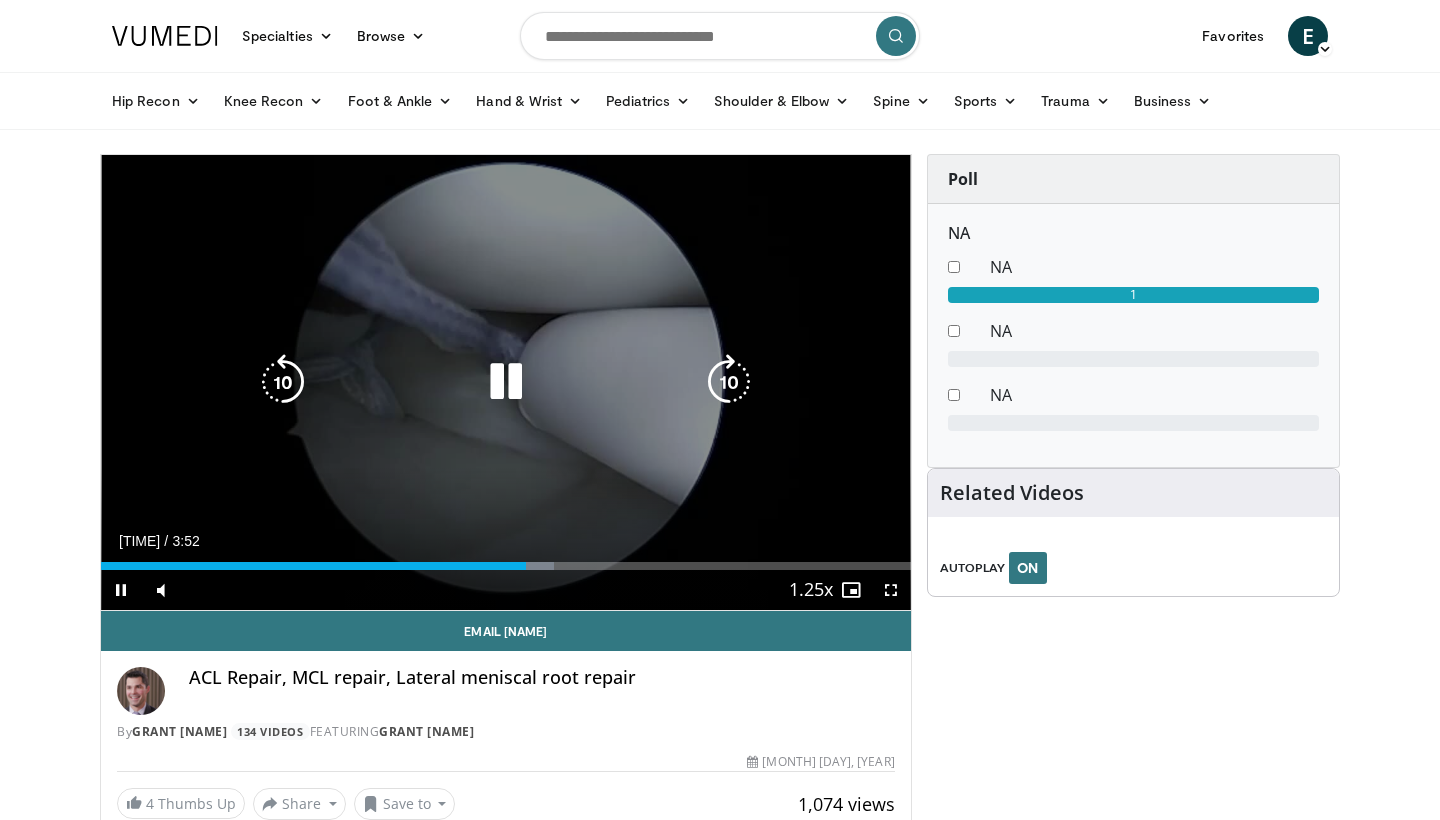 click at bounding box center (506, 382) 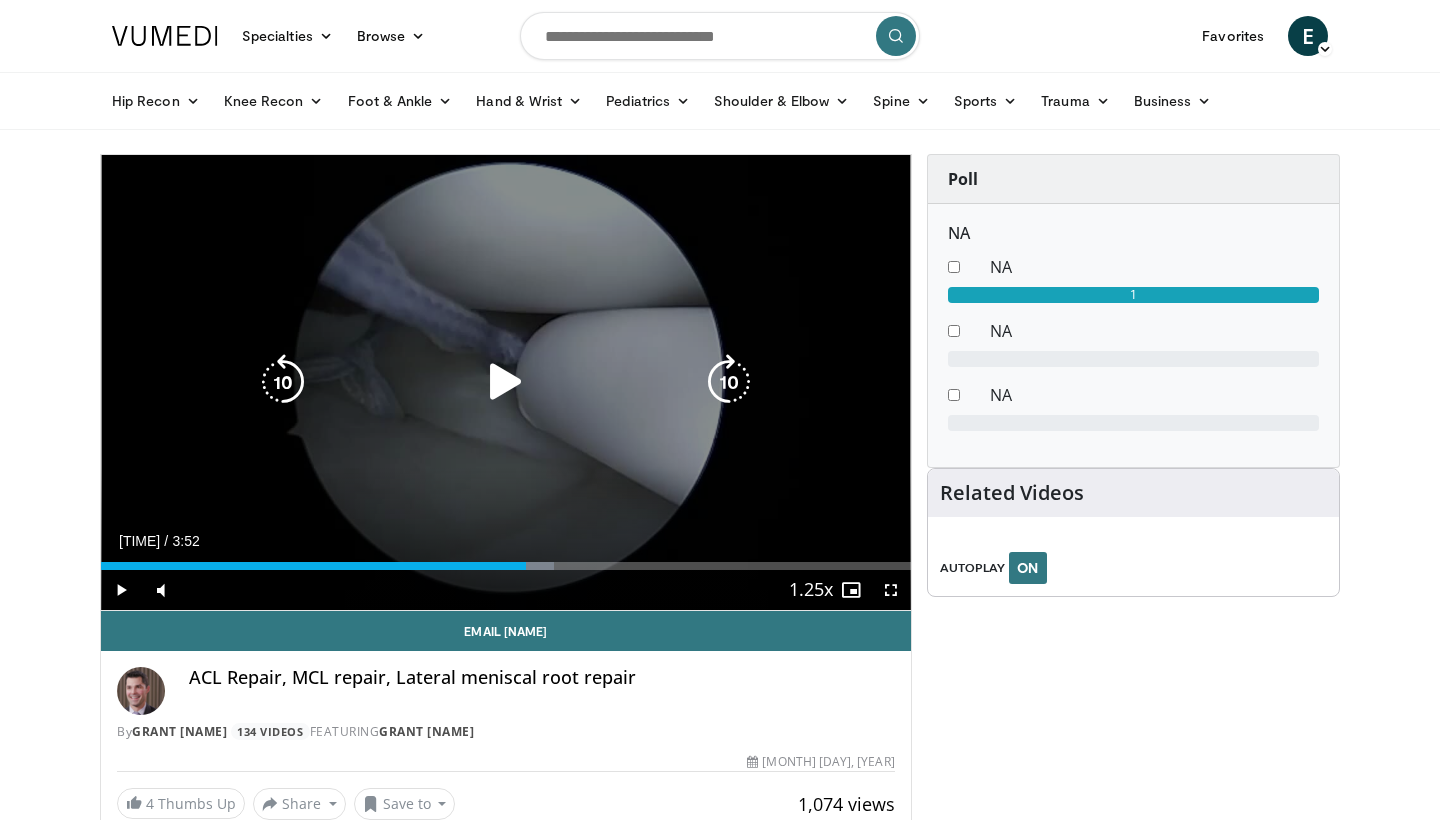 click at bounding box center (506, 382) 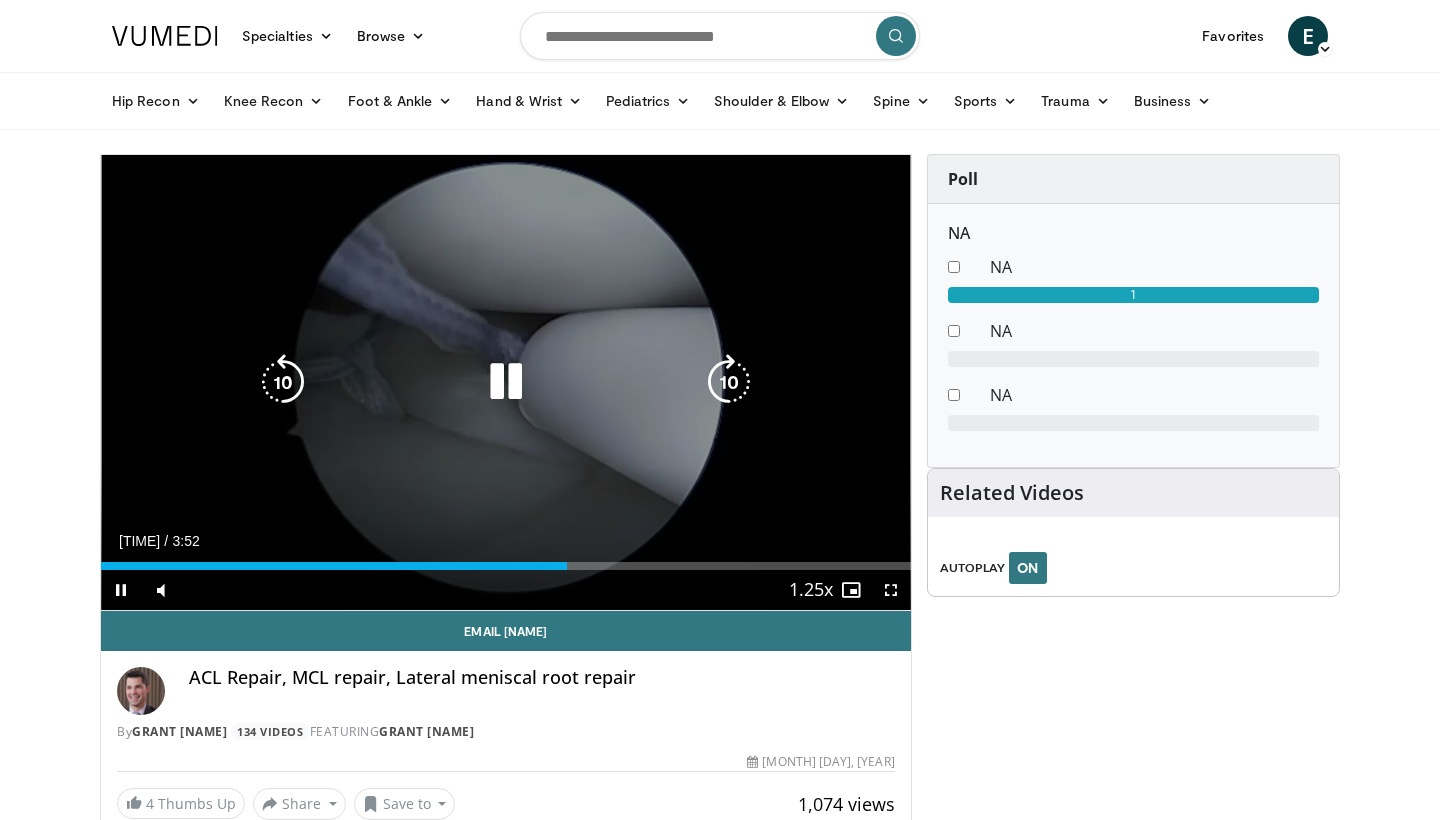 click at bounding box center [729, 382] 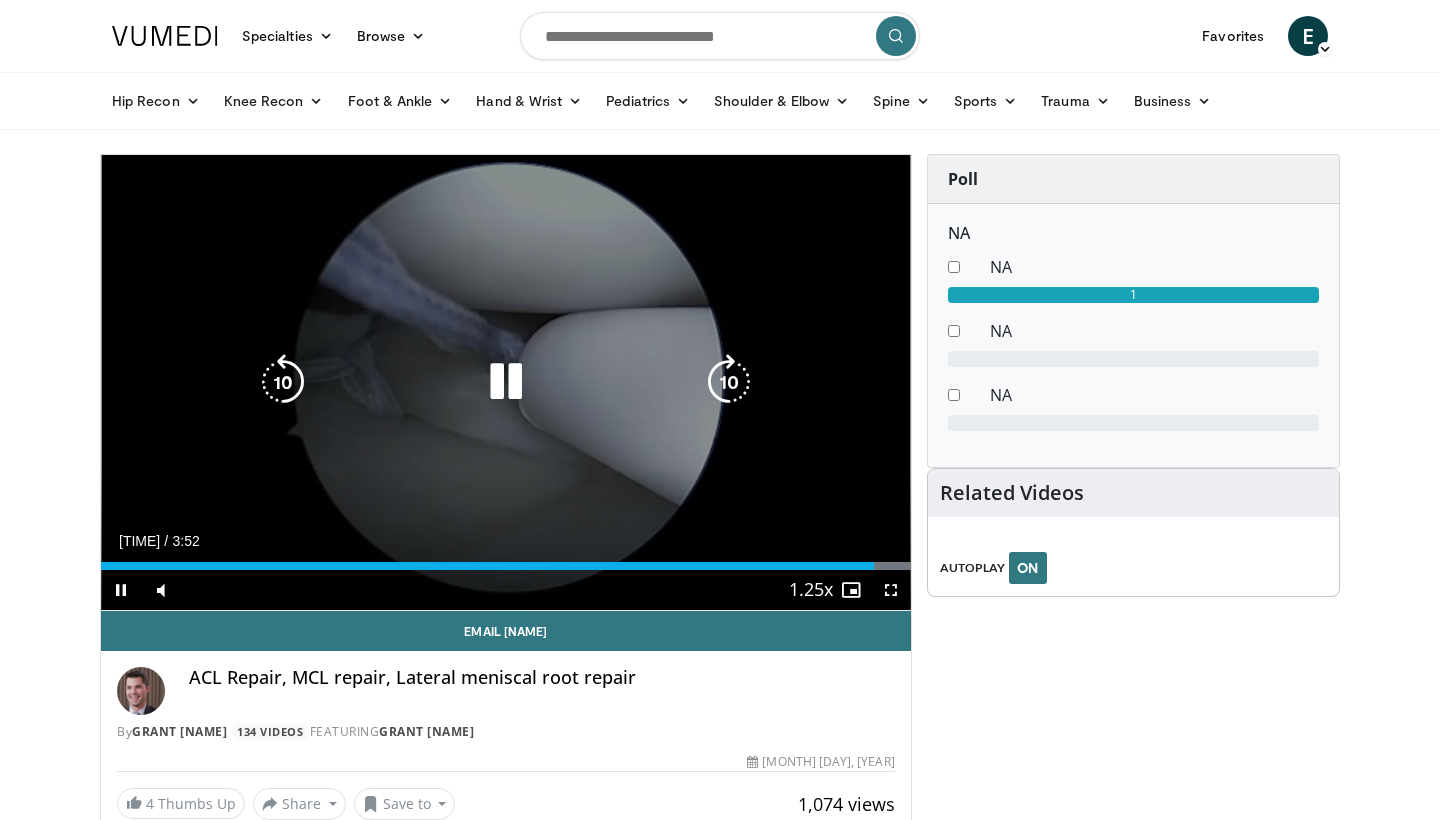 click at bounding box center (506, 382) 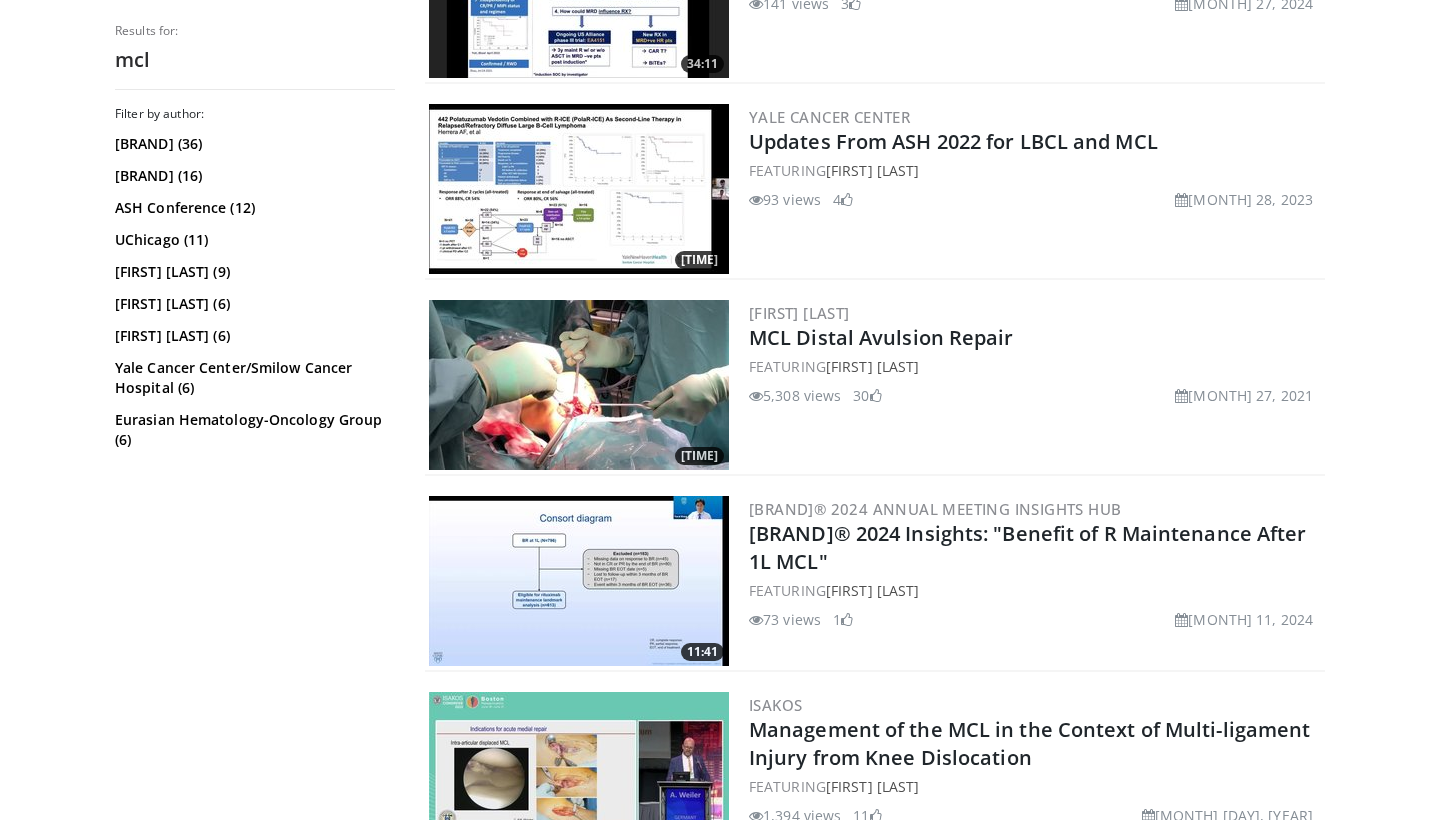 scroll, scrollTop: 713, scrollLeft: 0, axis: vertical 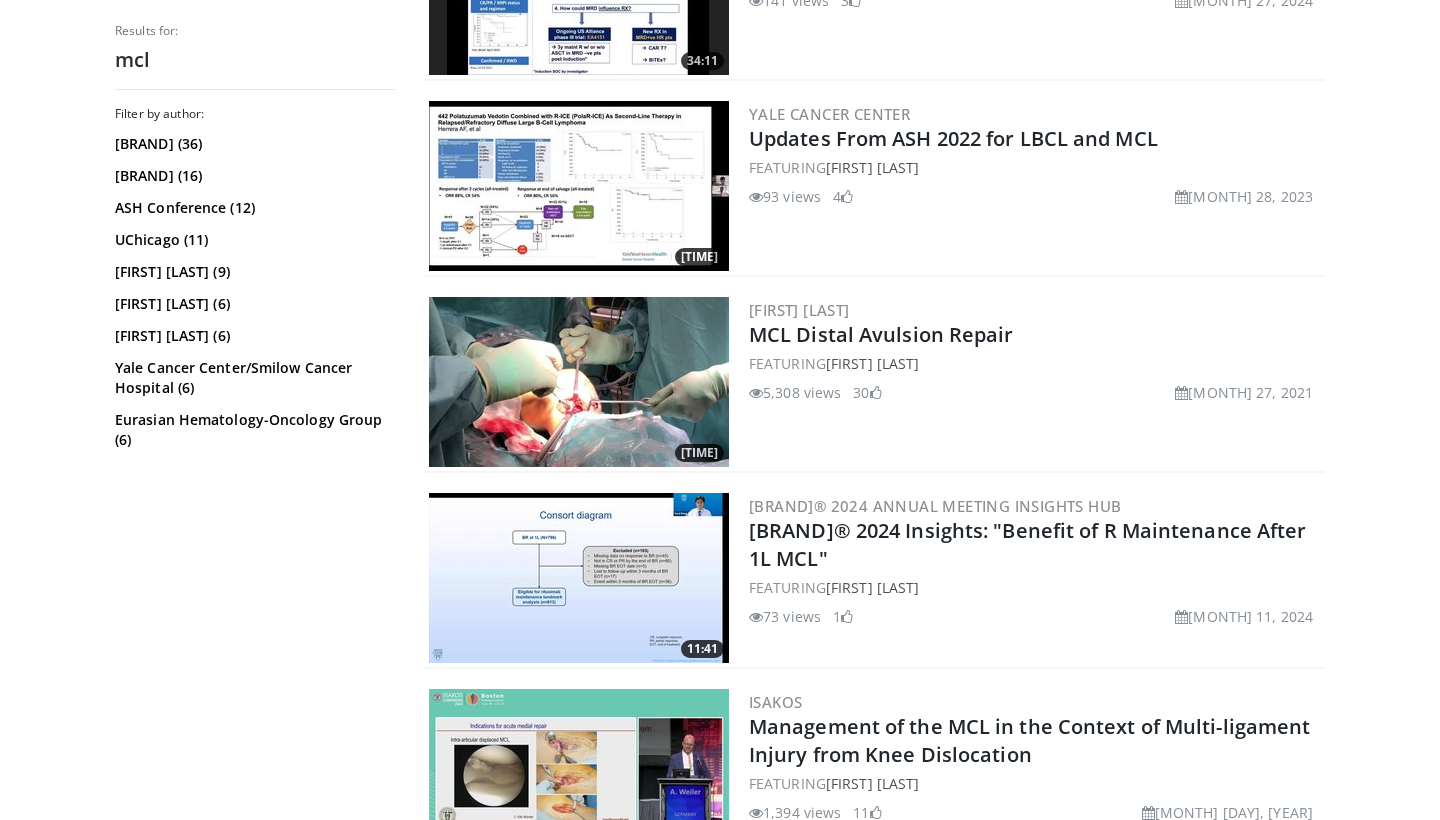 click at bounding box center (579, 382) 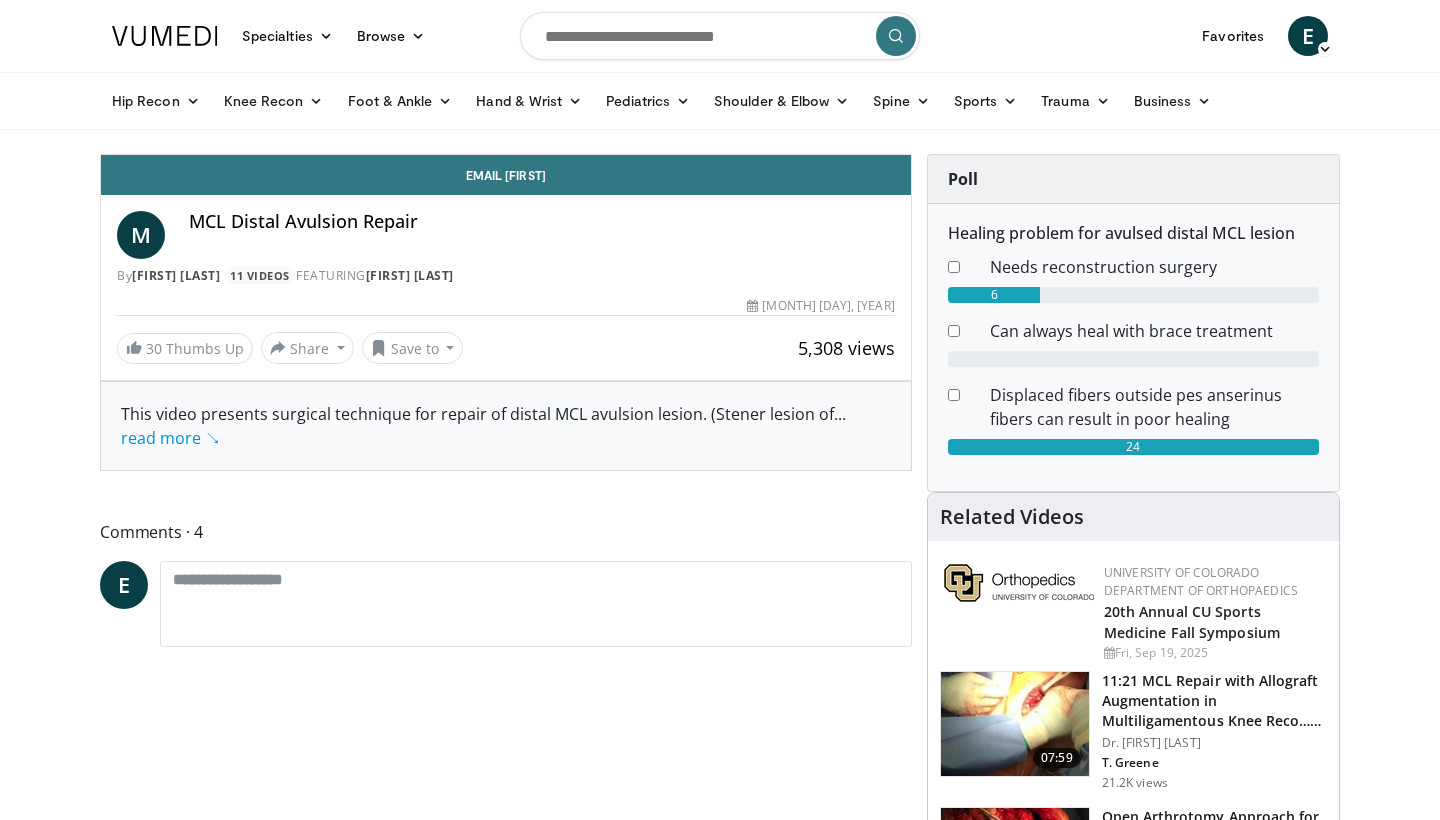 scroll, scrollTop: 0, scrollLeft: 0, axis: both 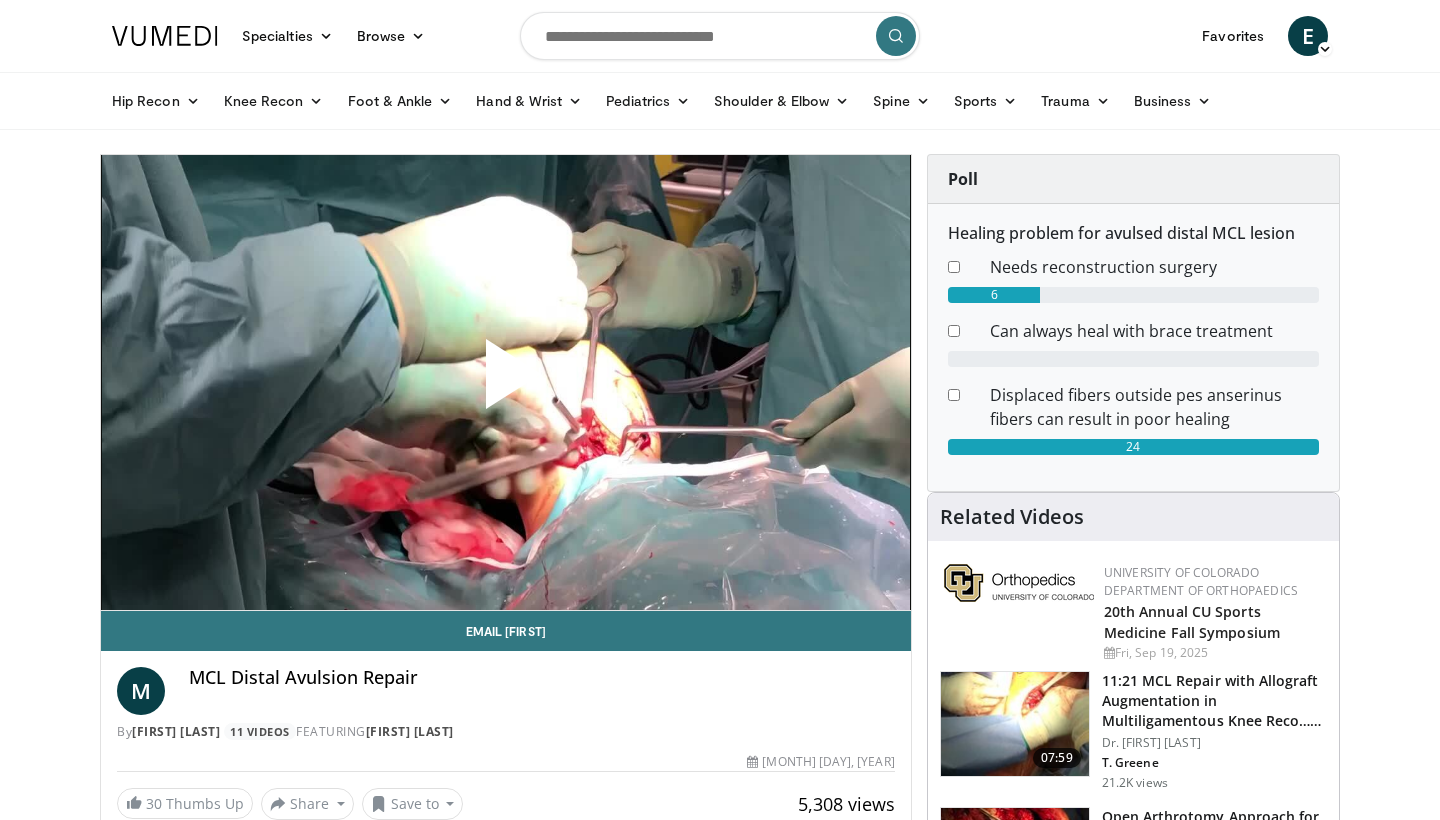 click at bounding box center [506, 382] 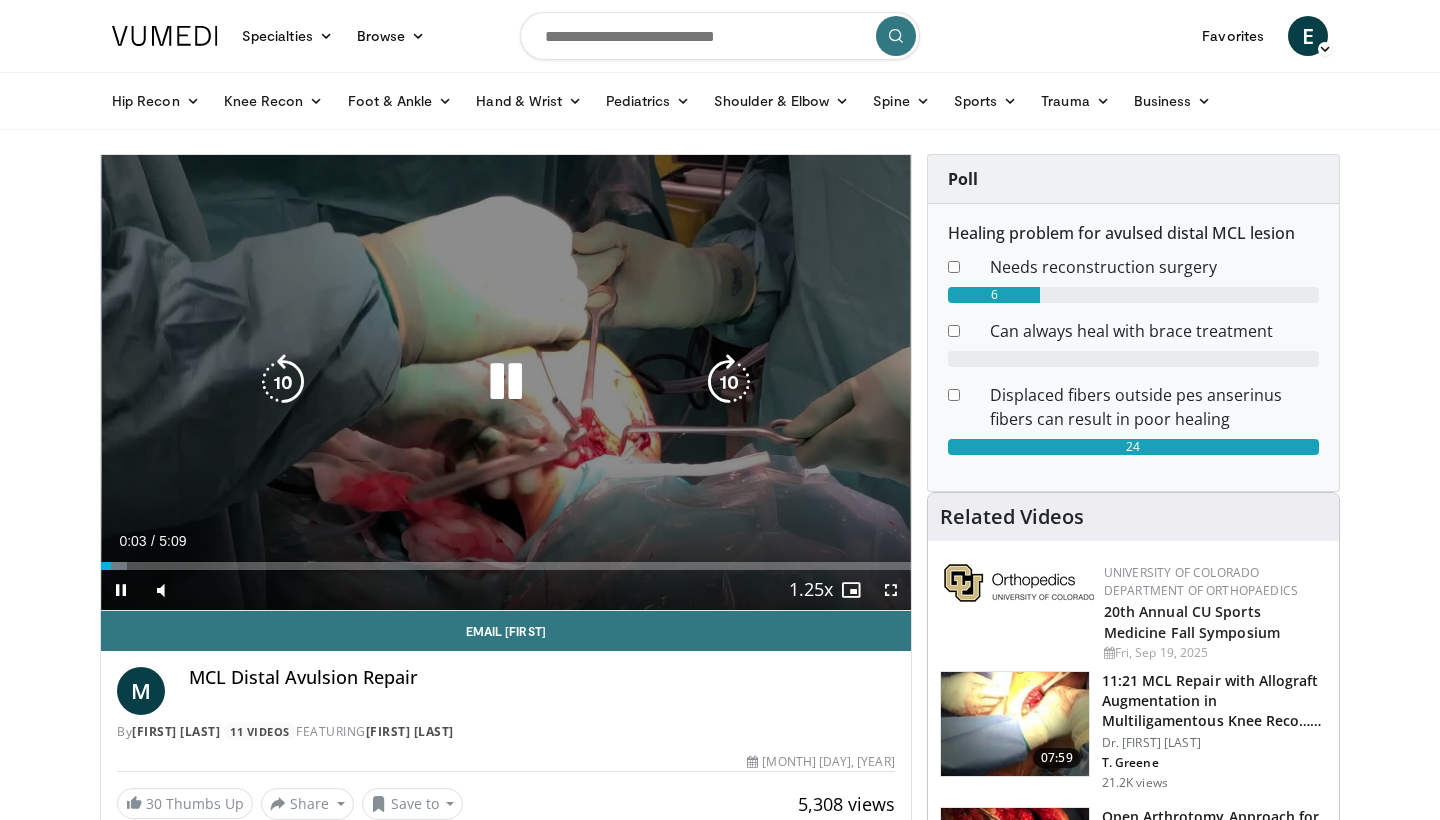 click at bounding box center [729, 382] 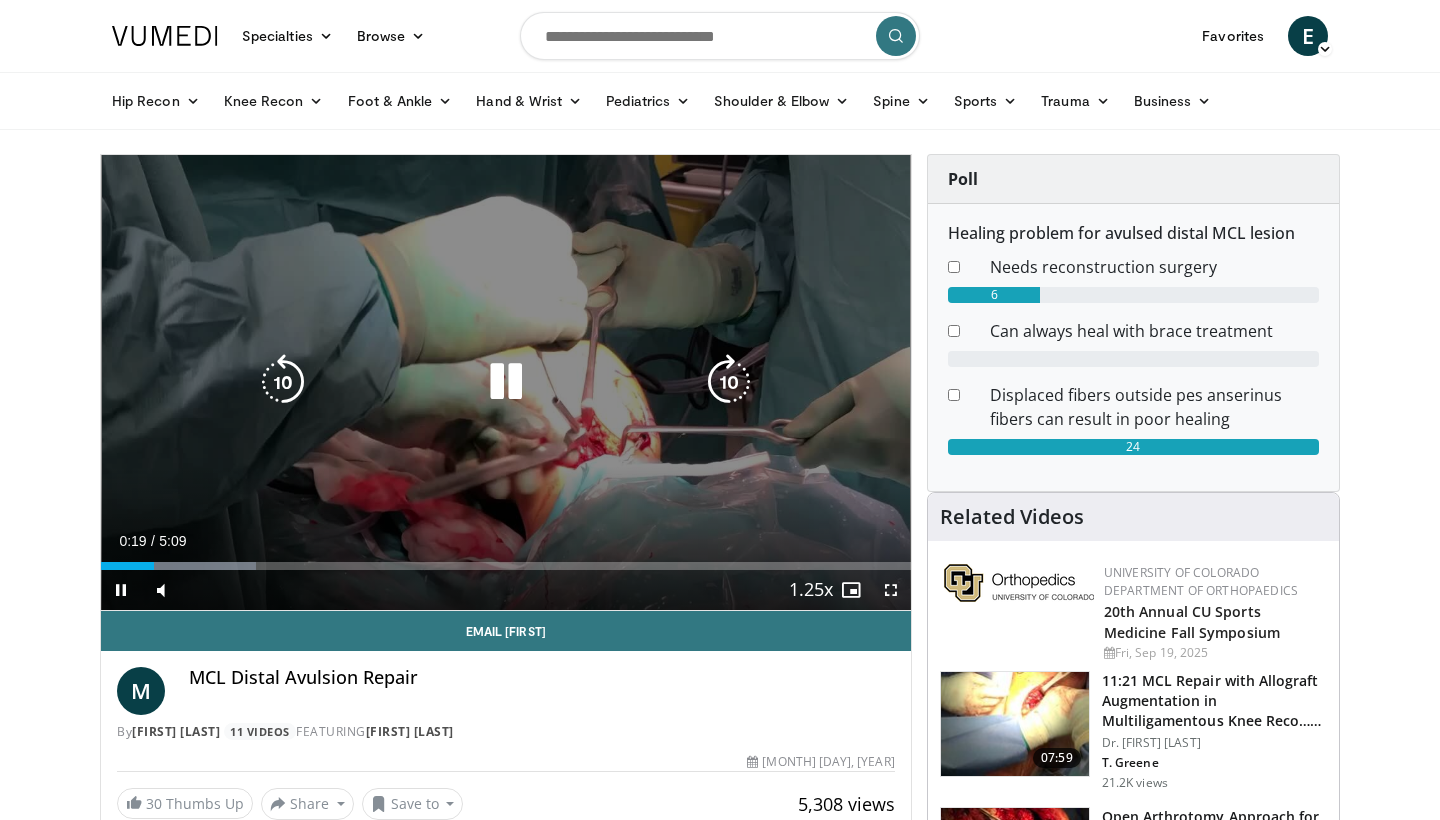 click at bounding box center (729, 382) 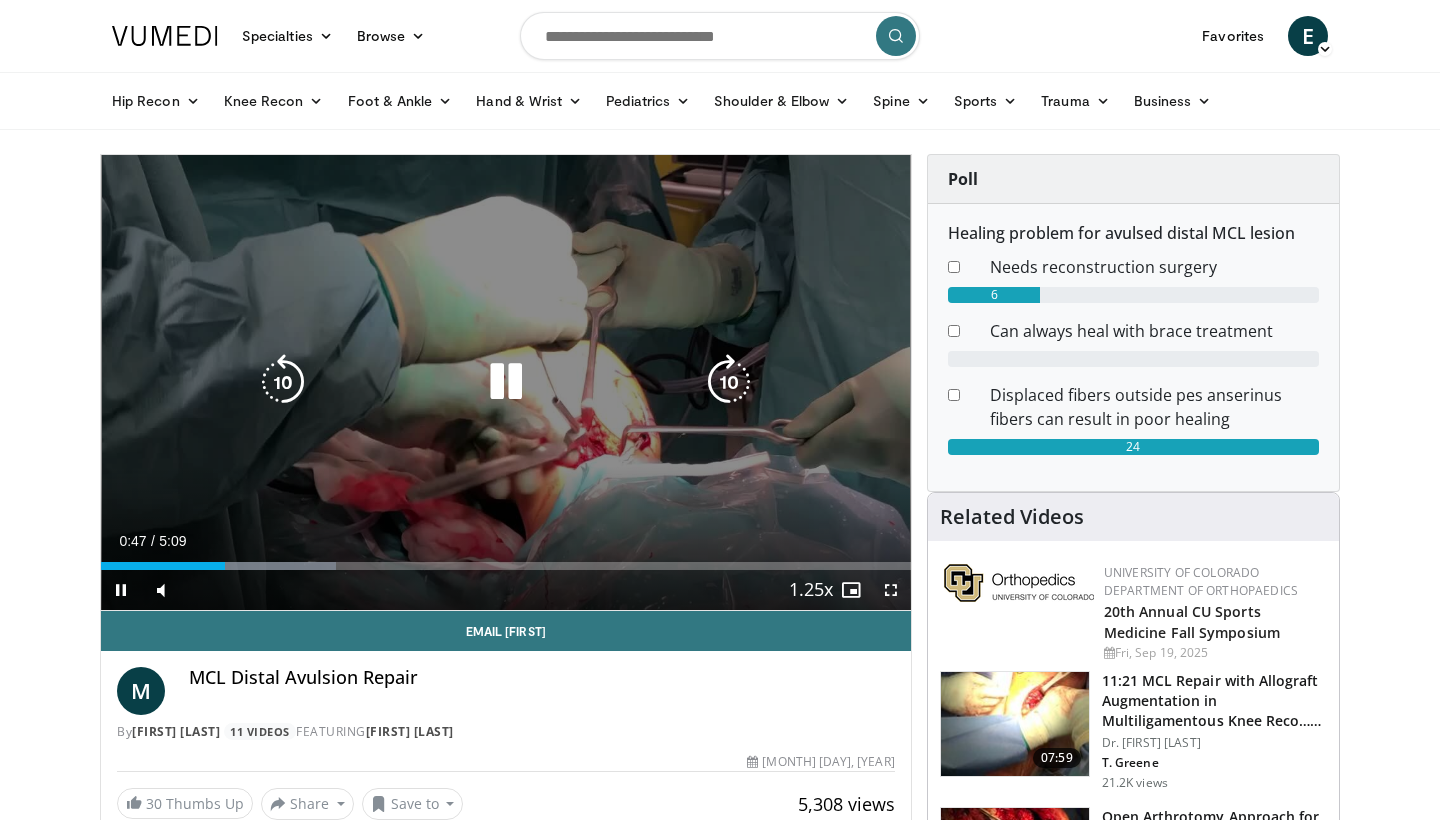 click at bounding box center [729, 382] 